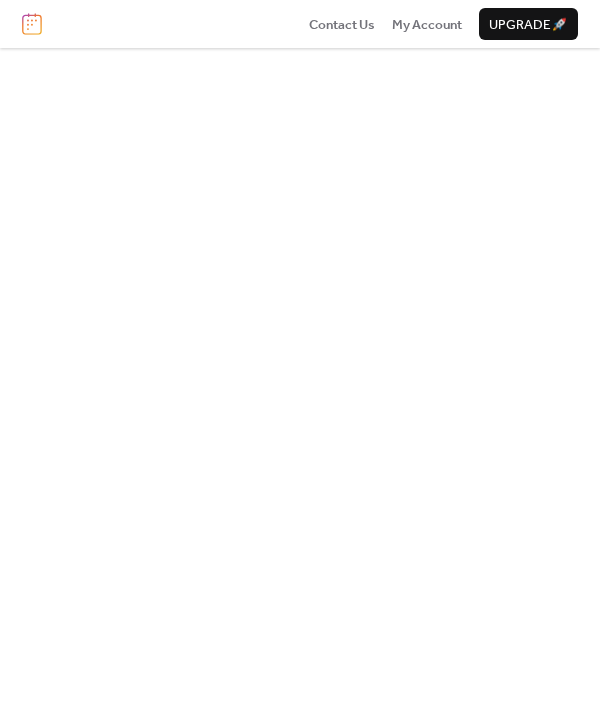 scroll, scrollTop: 0, scrollLeft: 0, axis: both 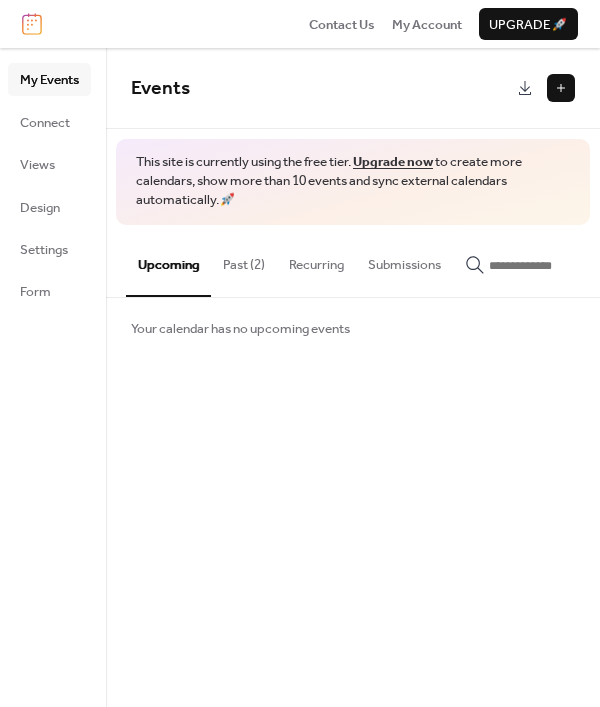 click on "Past (2)" at bounding box center (244, 260) 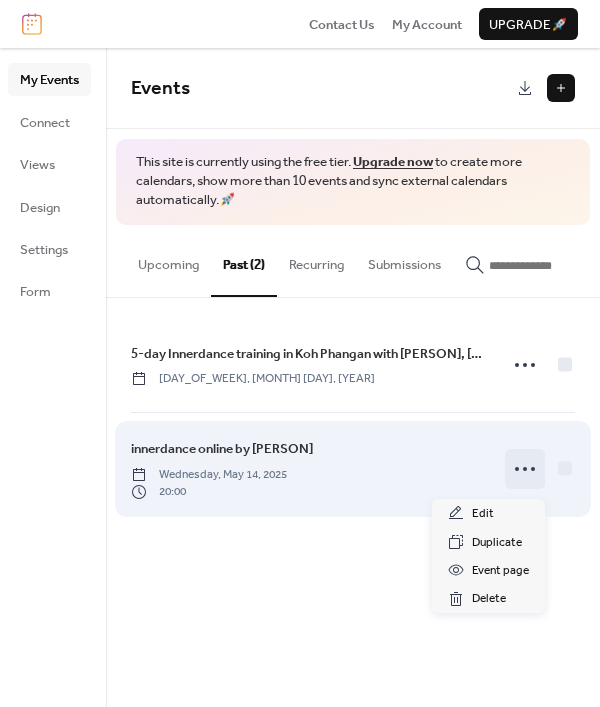 click 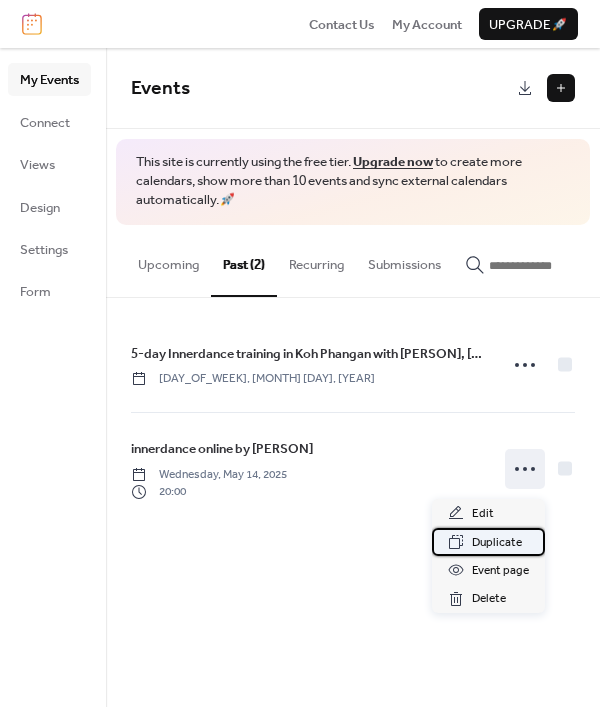 click on "Duplicate" at bounding box center (497, 543) 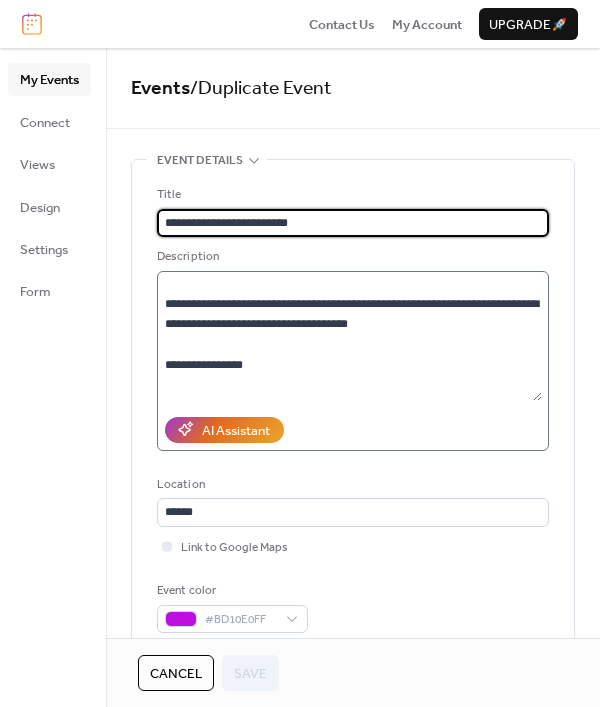 scroll, scrollTop: 42, scrollLeft: 0, axis: vertical 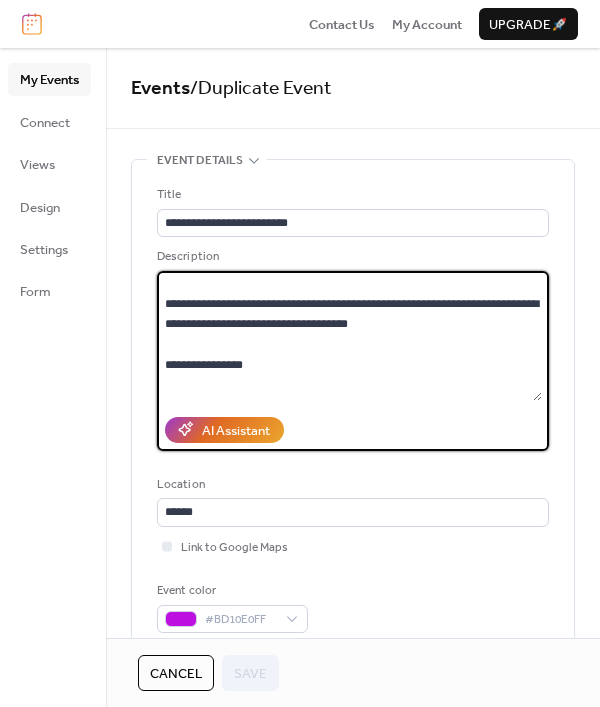 click on "**********" at bounding box center (349, 336) 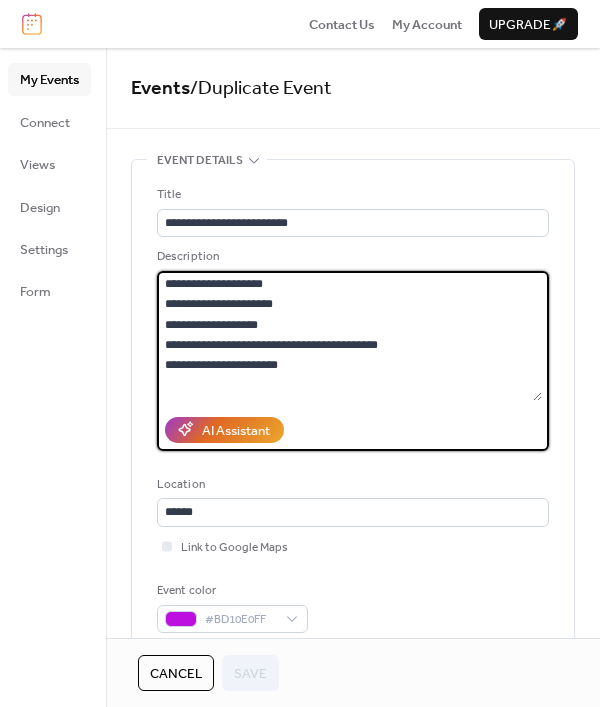 scroll, scrollTop: 146, scrollLeft: 0, axis: vertical 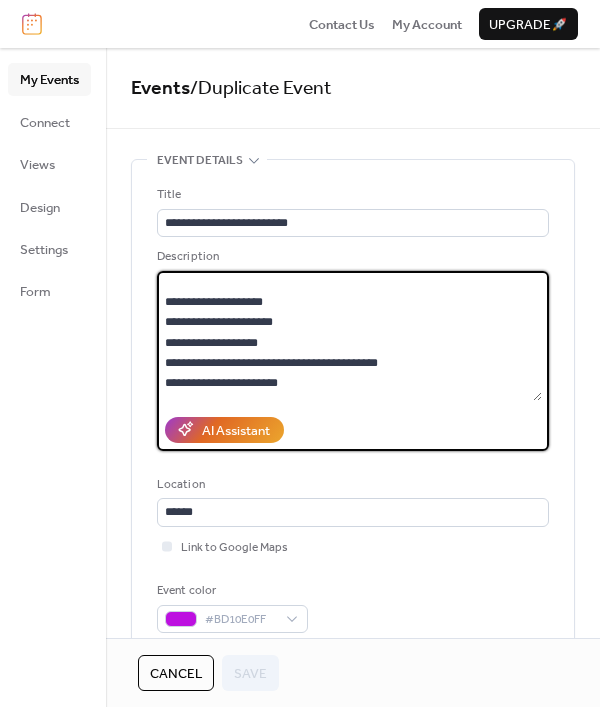 click on "**********" at bounding box center (349, 336) 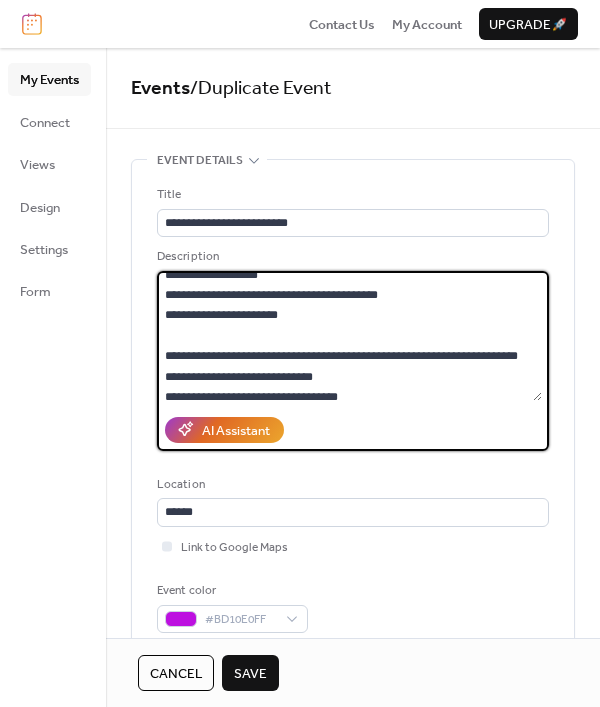 scroll, scrollTop: 216, scrollLeft: 0, axis: vertical 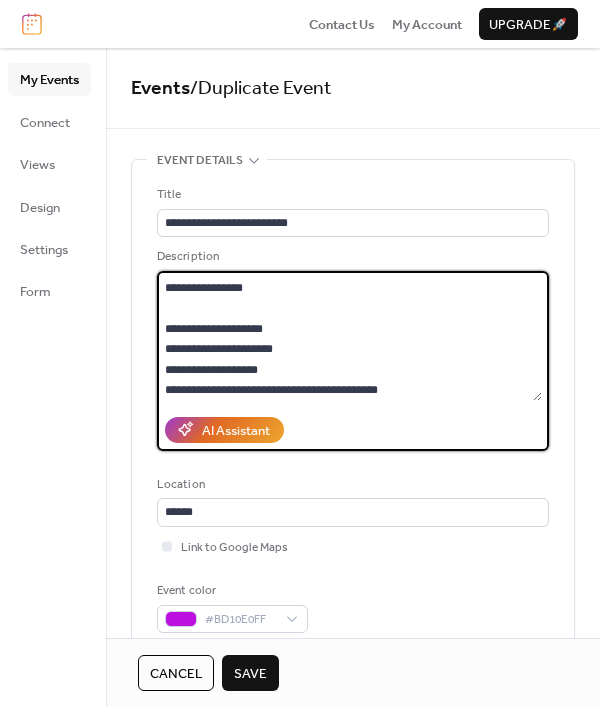 drag, startPoint x: 304, startPoint y: 334, endPoint x: 162, endPoint y: 362, distance: 144.73424 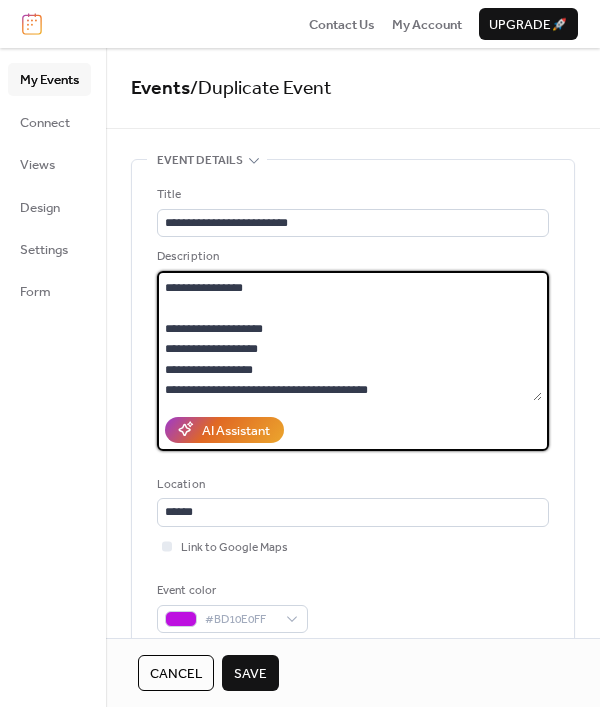 scroll, scrollTop: 160, scrollLeft: 0, axis: vertical 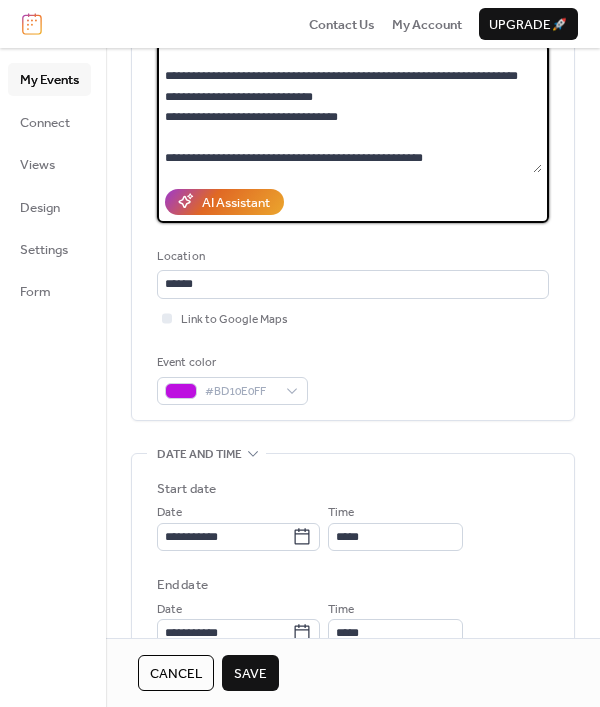 click on "**********" at bounding box center [349, 108] 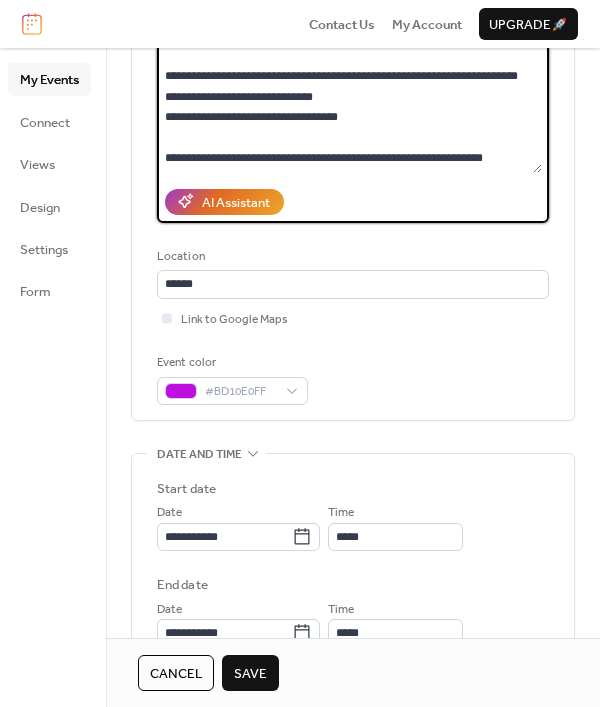 scroll, scrollTop: 303, scrollLeft: 0, axis: vertical 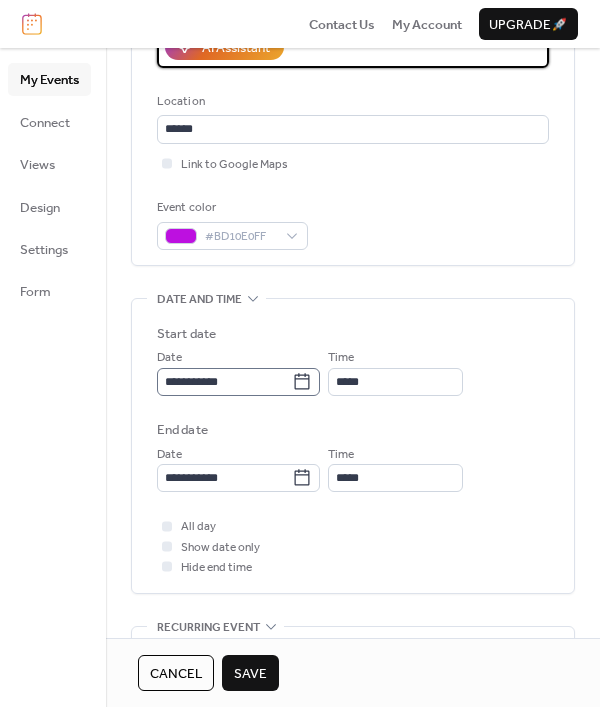 type on "**********" 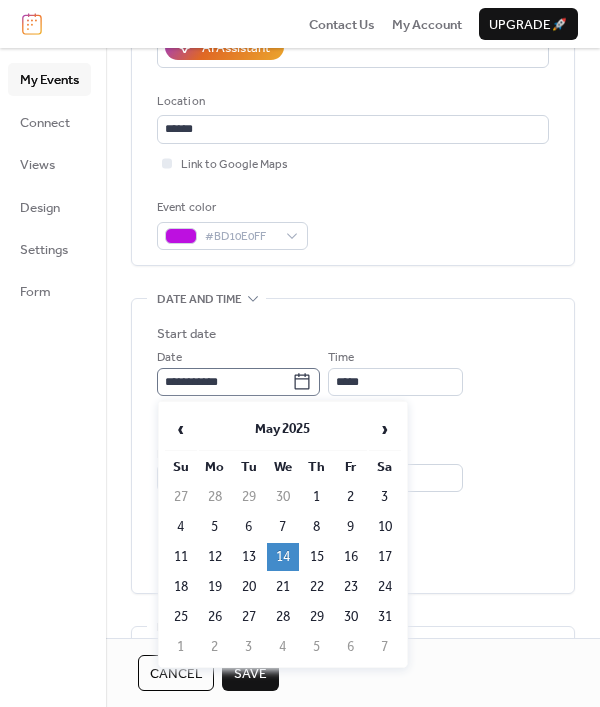 click 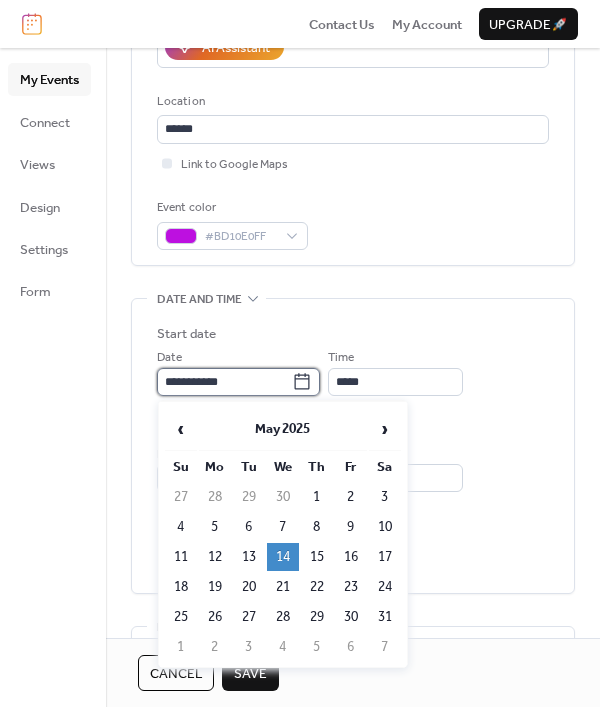 click on "**********" at bounding box center [224, 382] 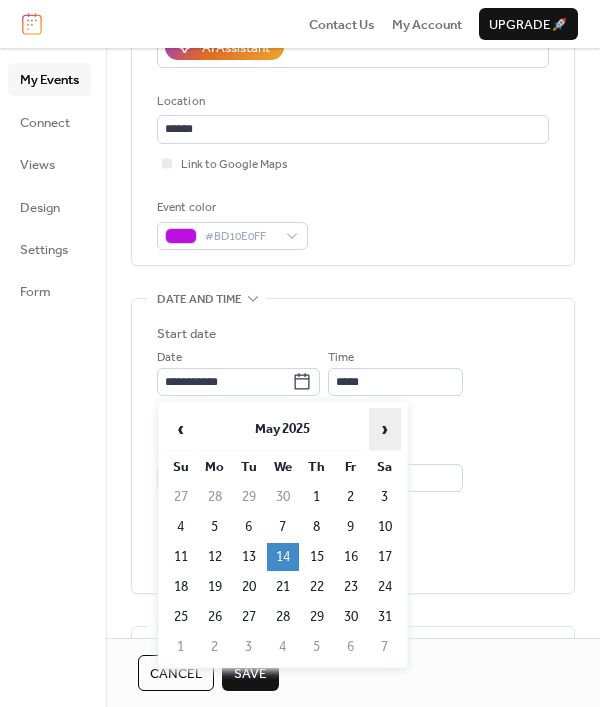 click on "›" at bounding box center (385, 429) 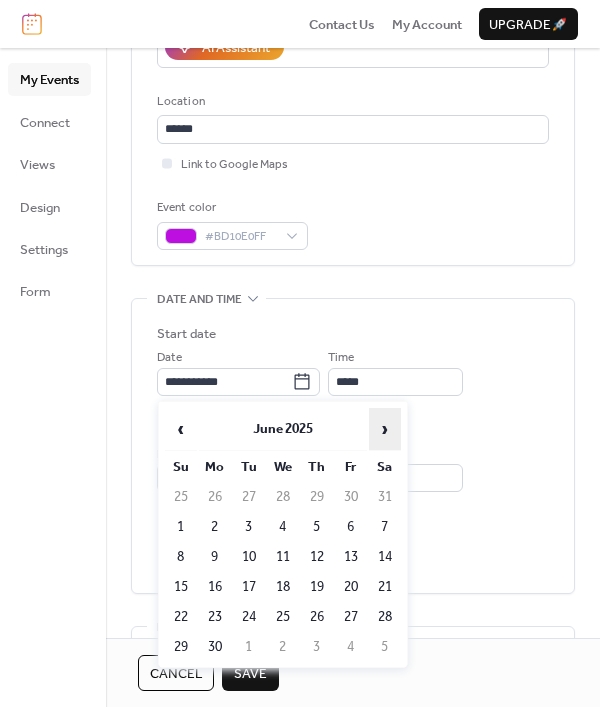 click on "›" at bounding box center [385, 429] 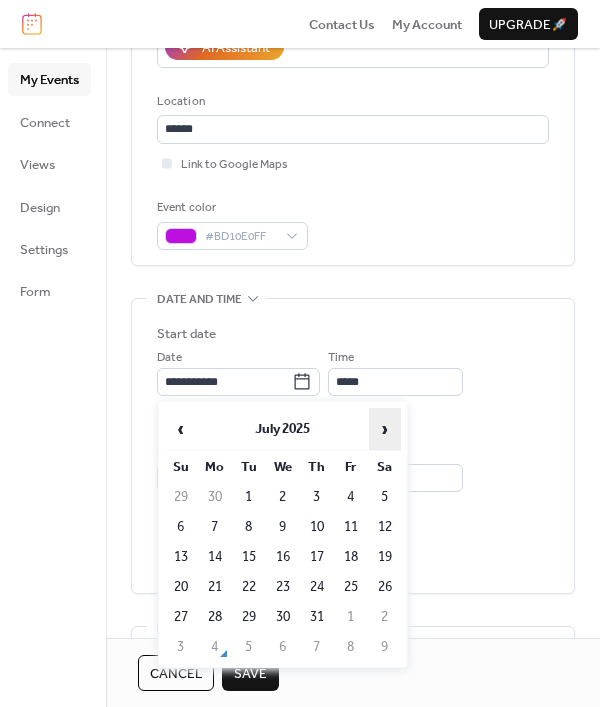 click on "›" at bounding box center [385, 429] 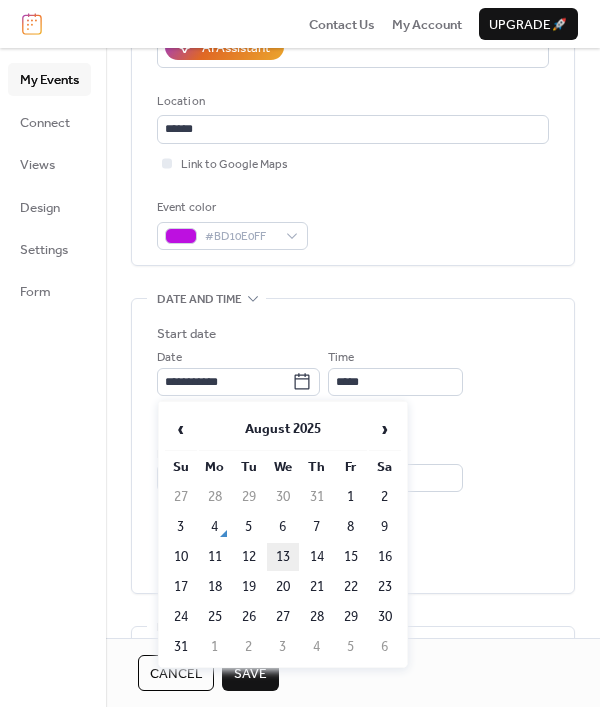 click on "13" at bounding box center [283, 557] 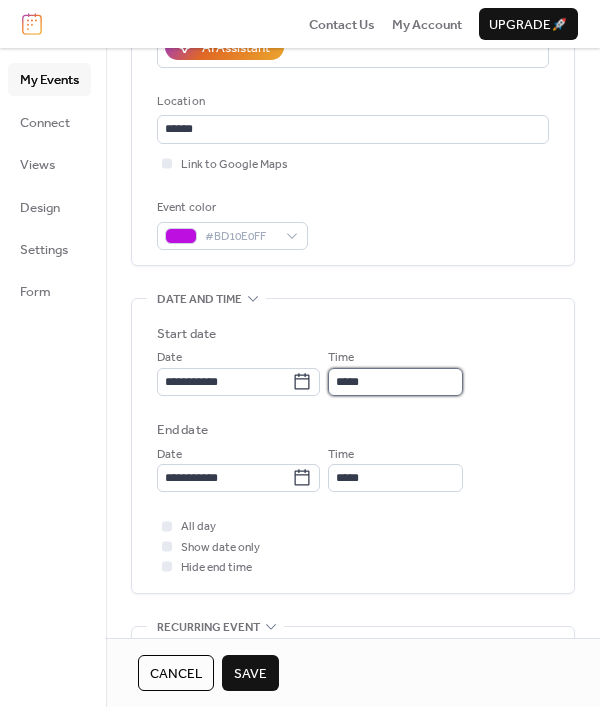 click on "*****" at bounding box center [395, 382] 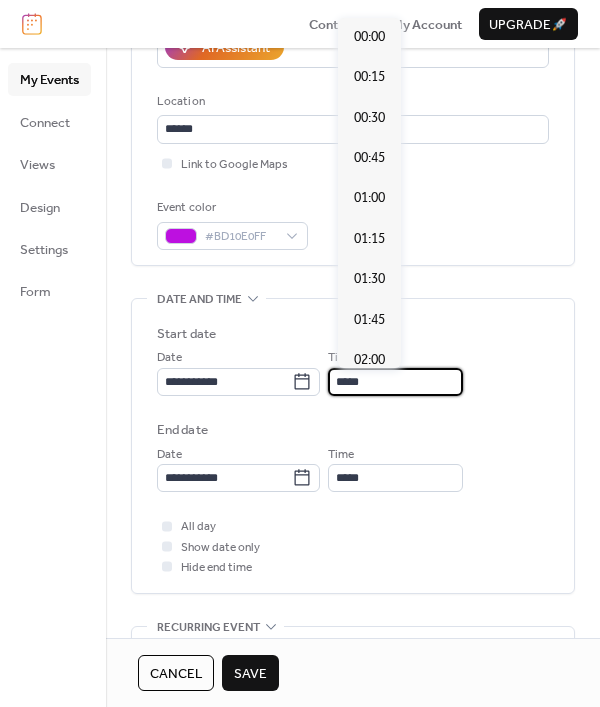 scroll, scrollTop: 3192, scrollLeft: 0, axis: vertical 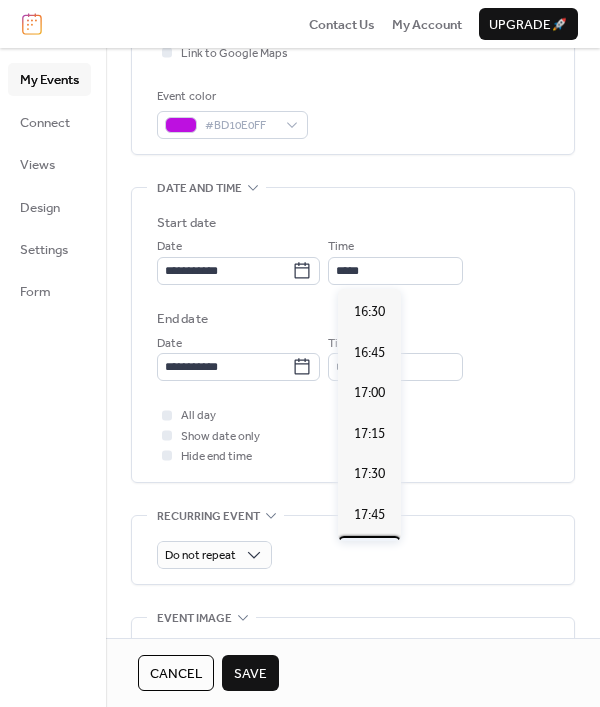 click on "18:00" at bounding box center [369, 555] 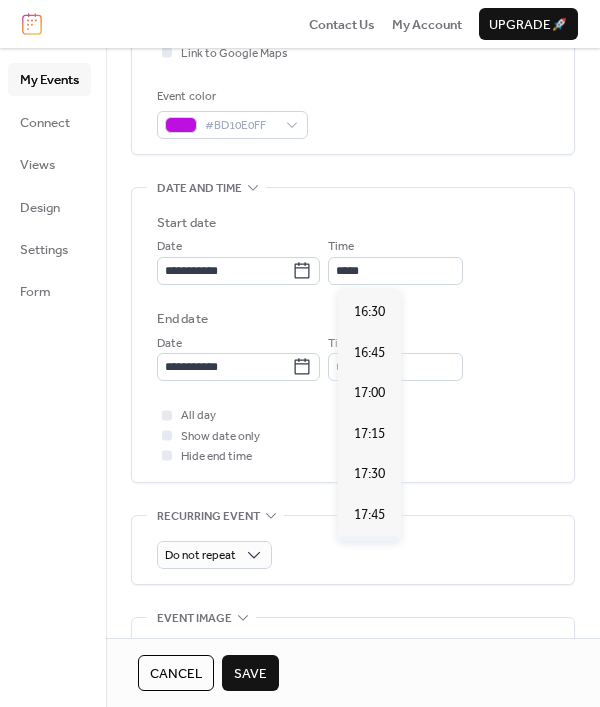 type on "*****" 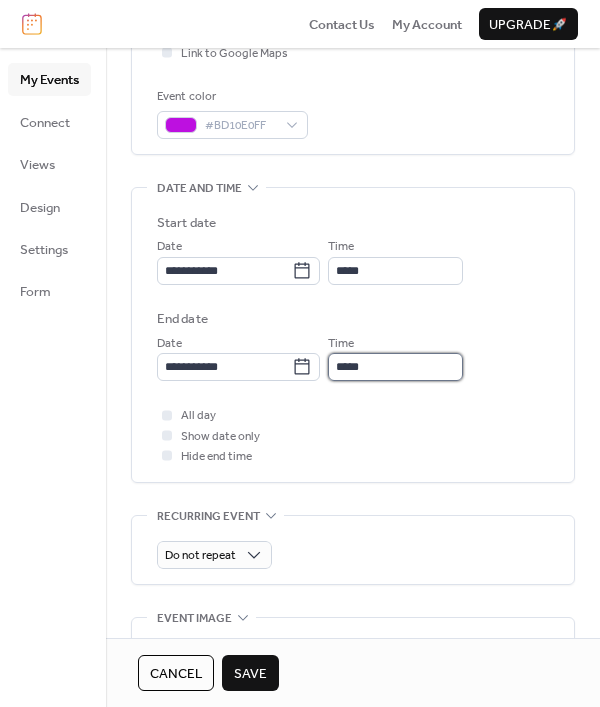 click on "*****" at bounding box center [395, 367] 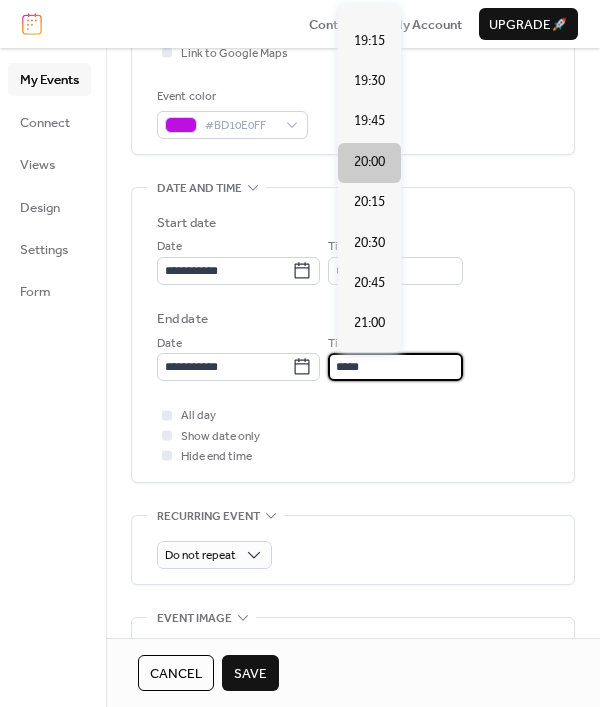 scroll, scrollTop: 145, scrollLeft: 0, axis: vertical 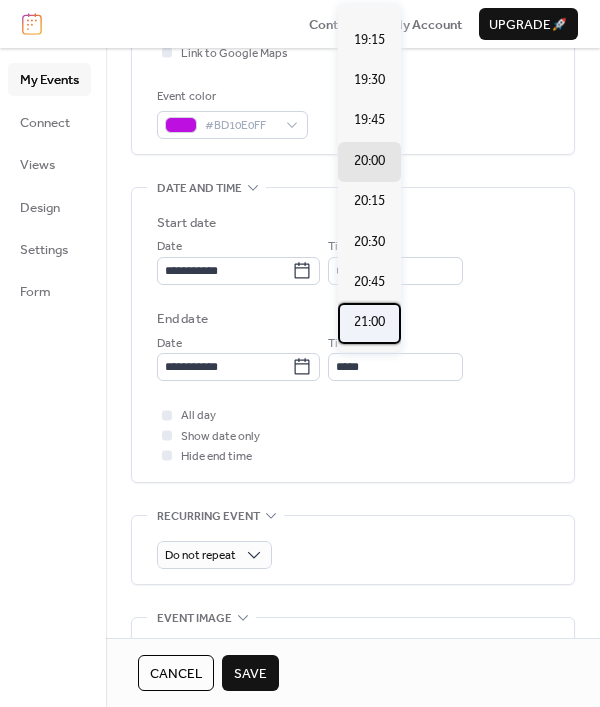 click on "21:00" at bounding box center [369, 322] 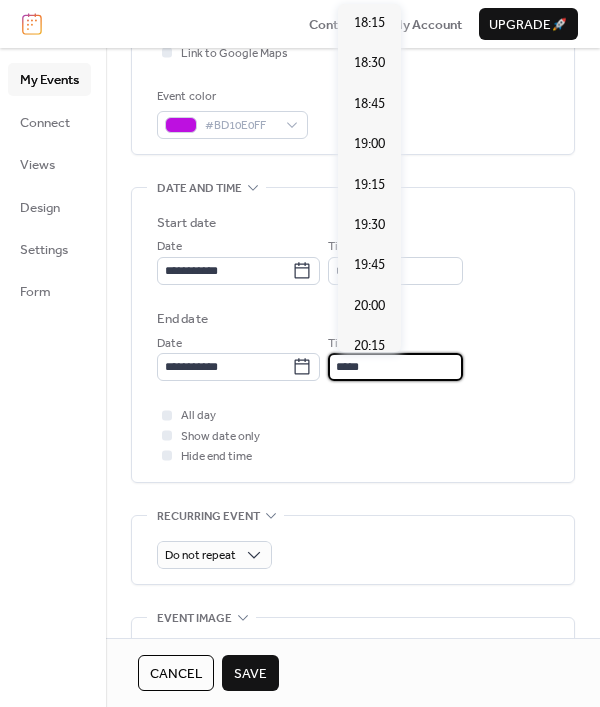 click on "*****" at bounding box center (395, 367) 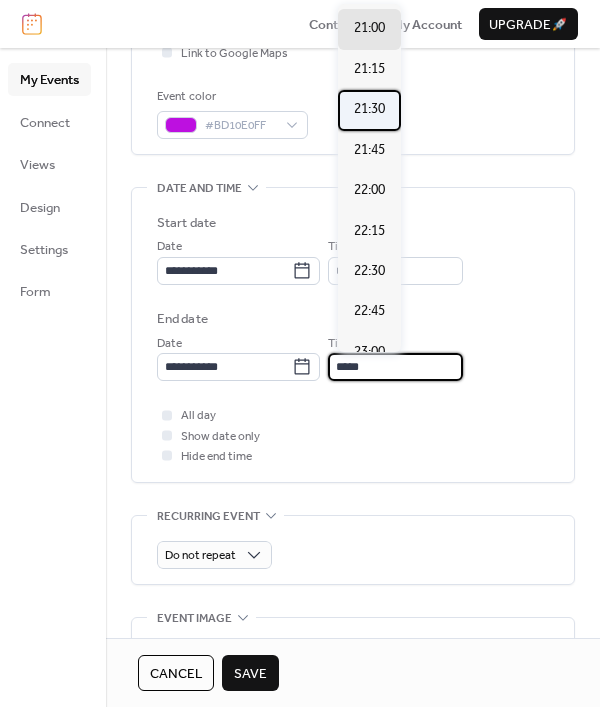 click on "21:30" at bounding box center (369, 109) 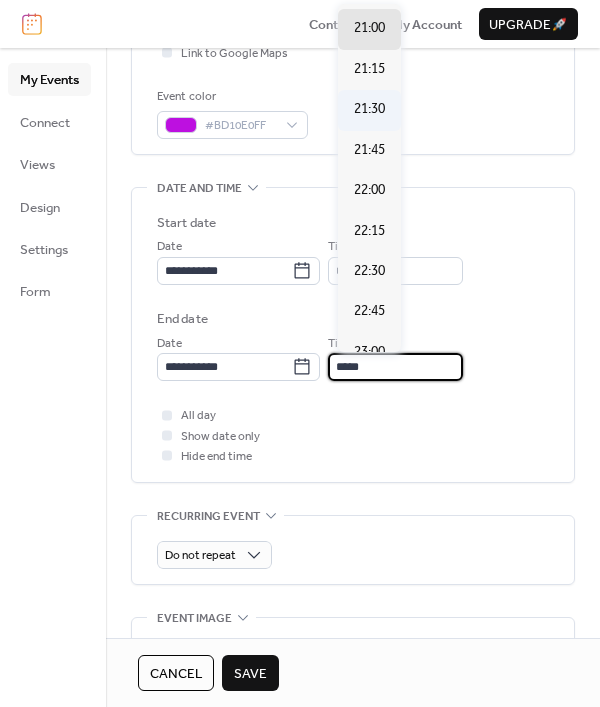 type on "*****" 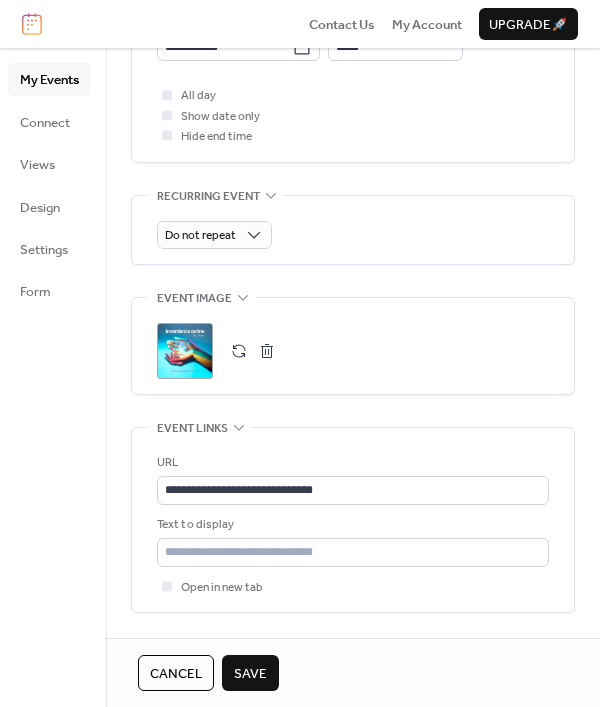scroll, scrollTop: 854, scrollLeft: 0, axis: vertical 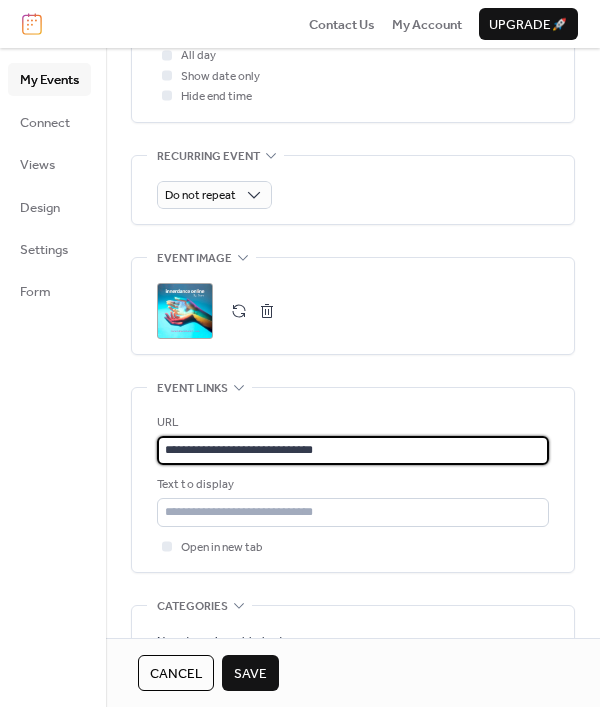 click on "**********" at bounding box center [353, 450] 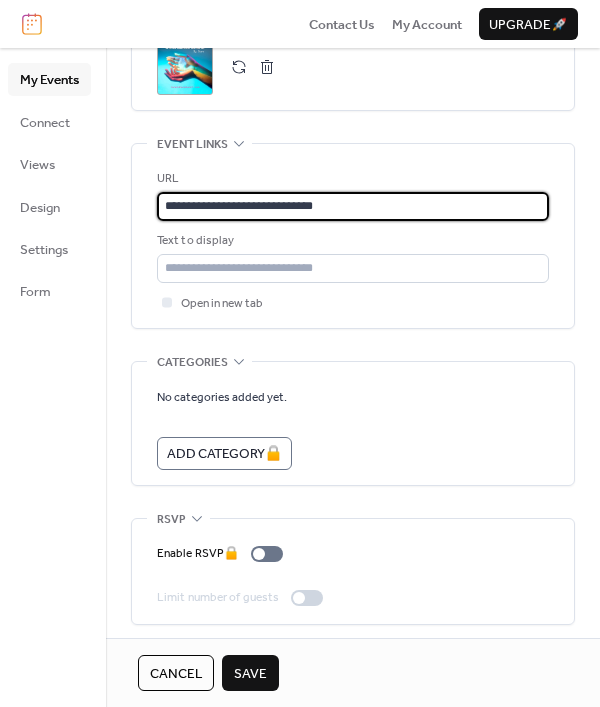 scroll, scrollTop: 1105, scrollLeft: 0, axis: vertical 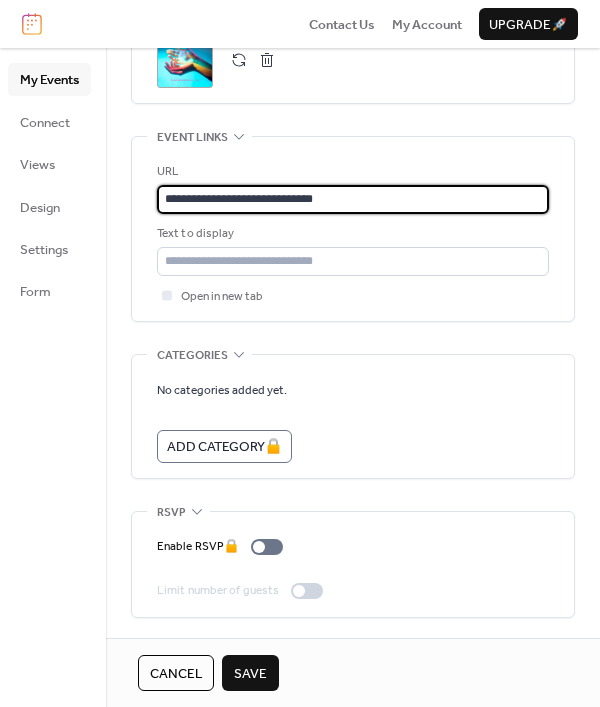 type on "**********" 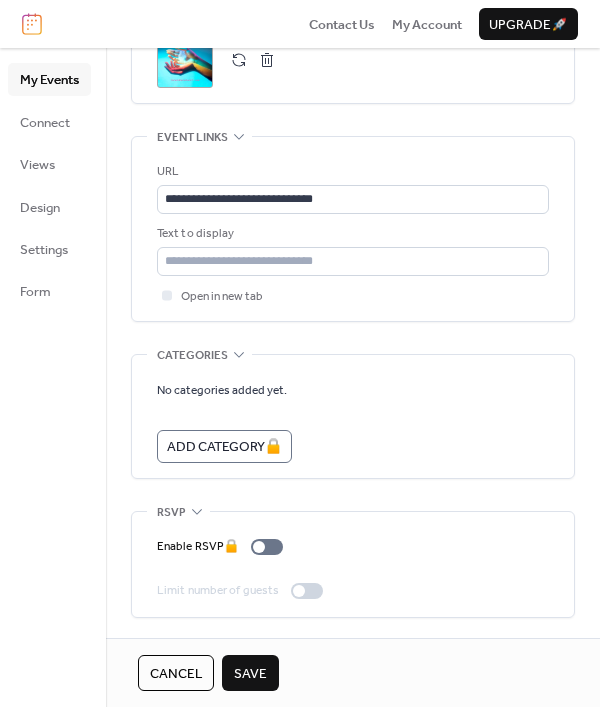 click on "Save" at bounding box center (250, 674) 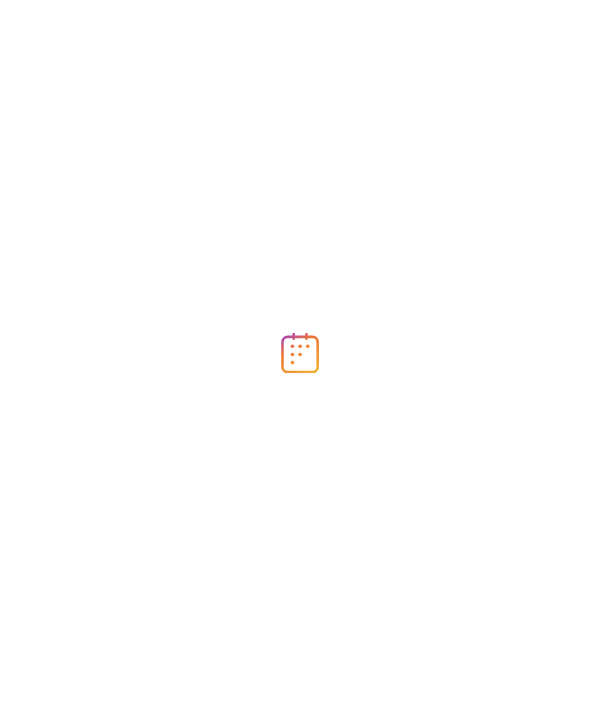 scroll, scrollTop: 0, scrollLeft: 0, axis: both 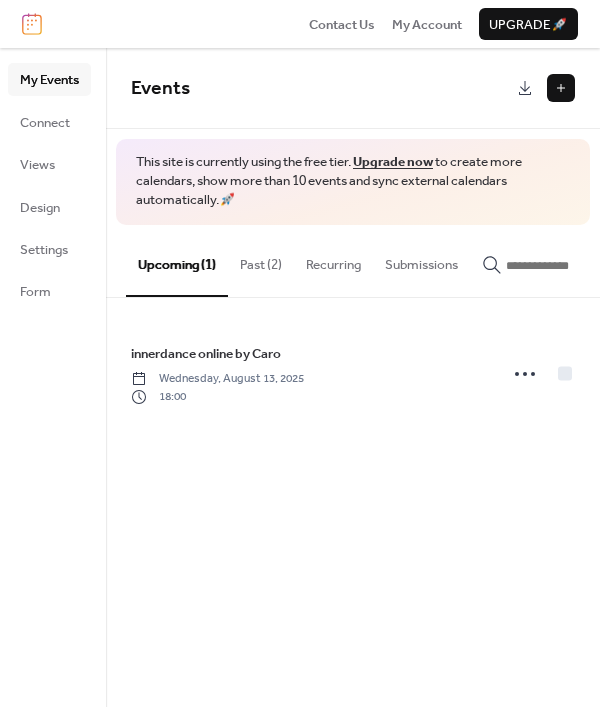 click at bounding box center [561, 88] 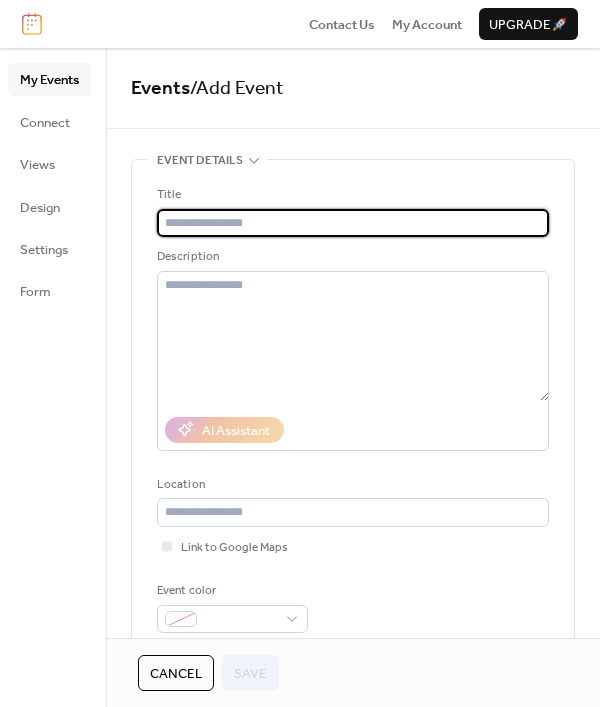 click at bounding box center (353, 223) 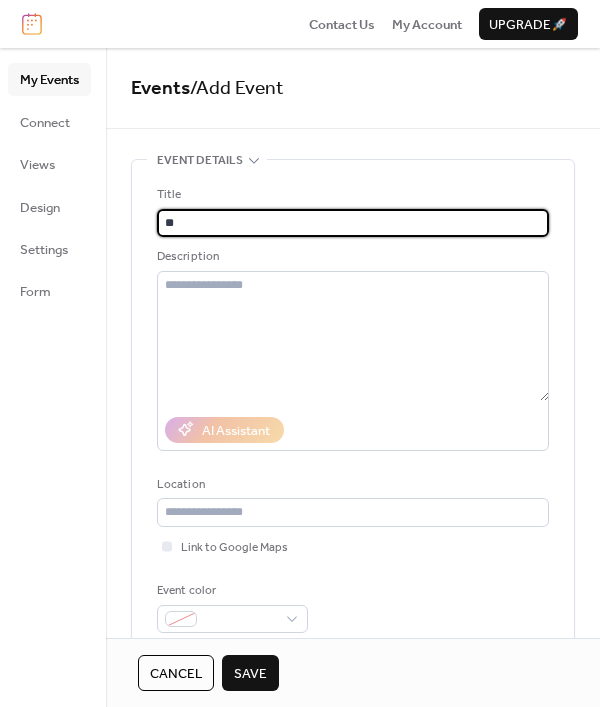 type on "*" 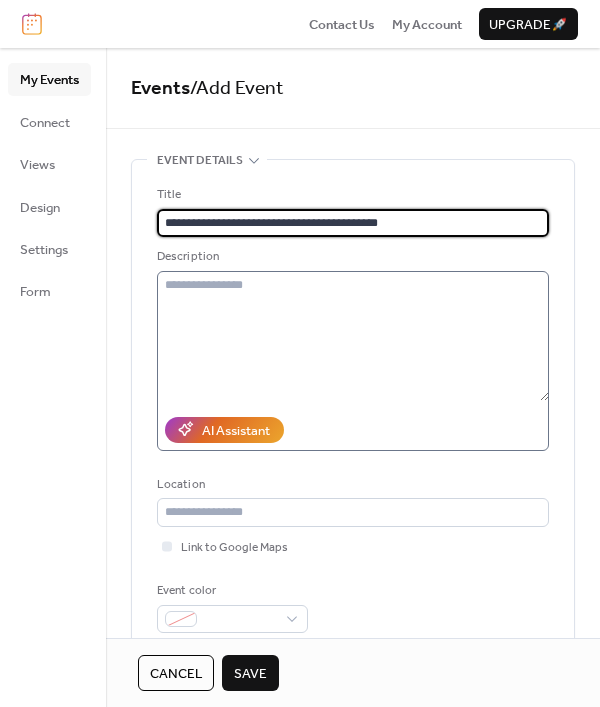 type on "**********" 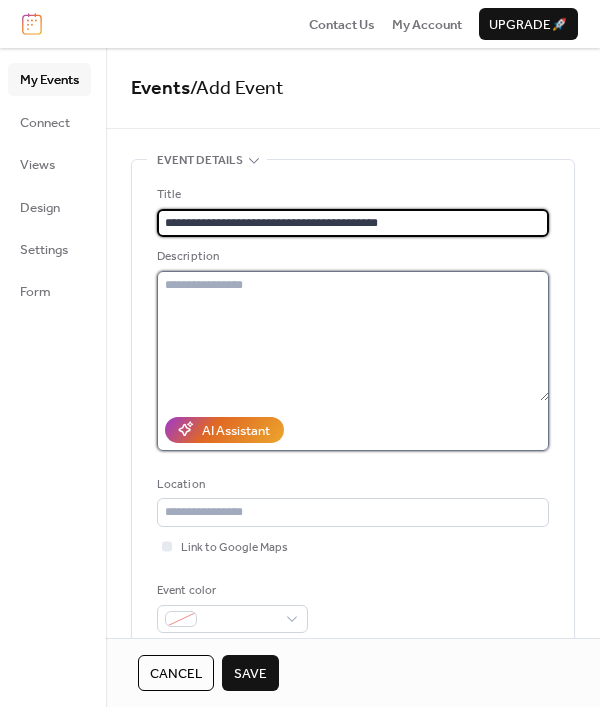 click at bounding box center [353, 336] 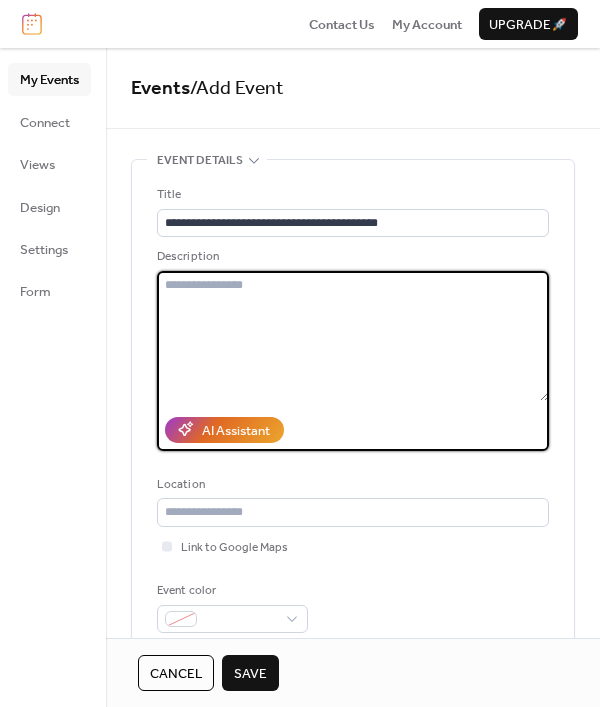 click at bounding box center (353, 336) 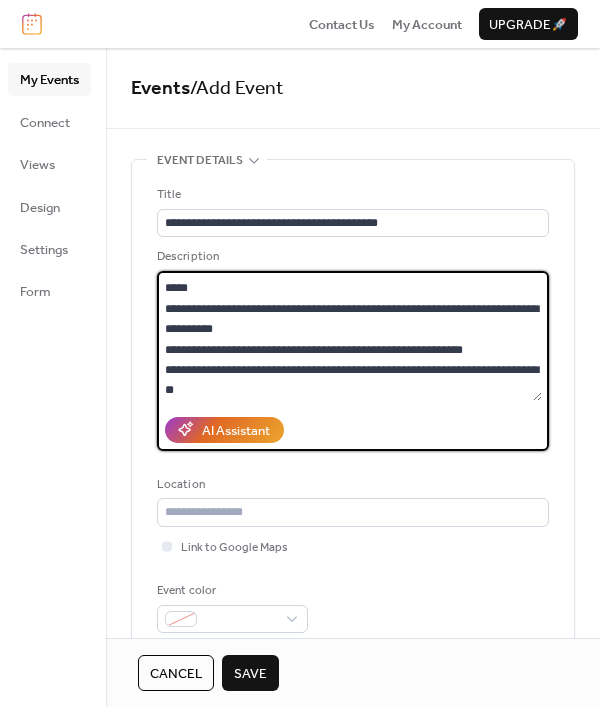 scroll, scrollTop: 425, scrollLeft: 0, axis: vertical 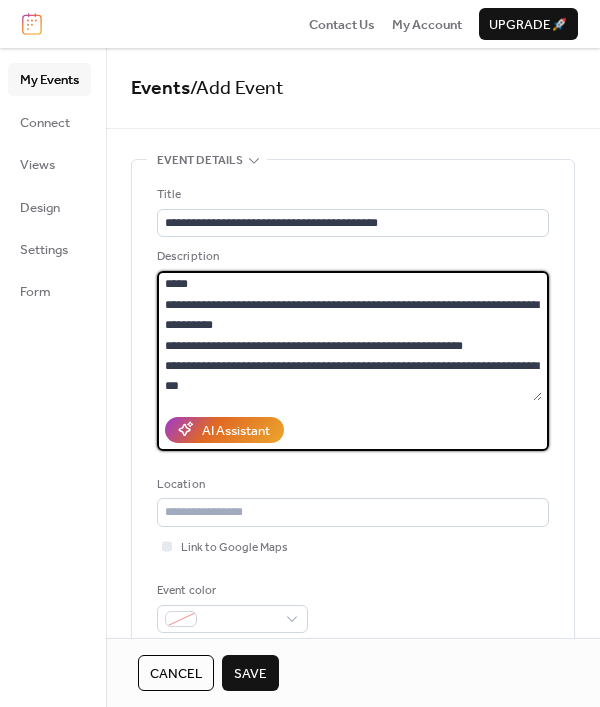 paste on "**********" 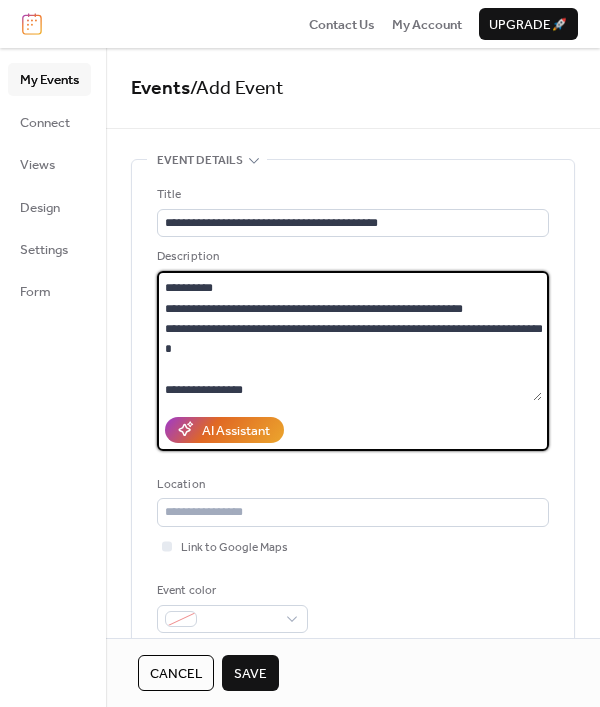 scroll, scrollTop: 833, scrollLeft: 0, axis: vertical 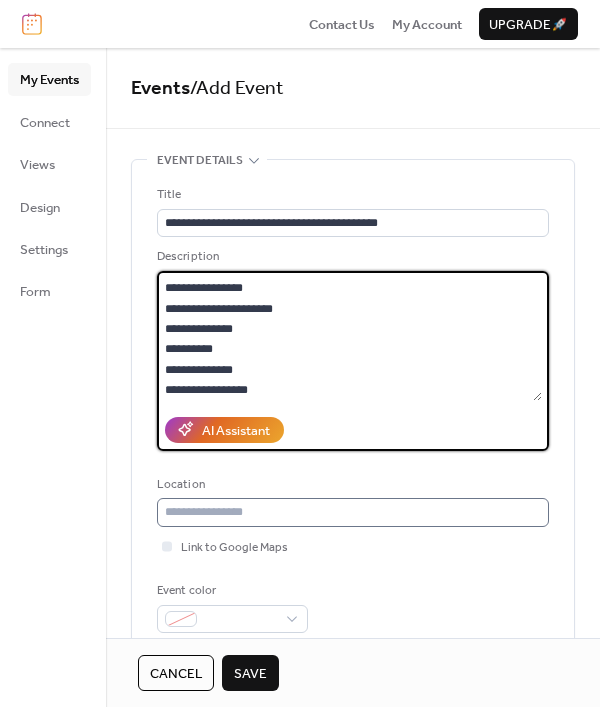 type on "**********" 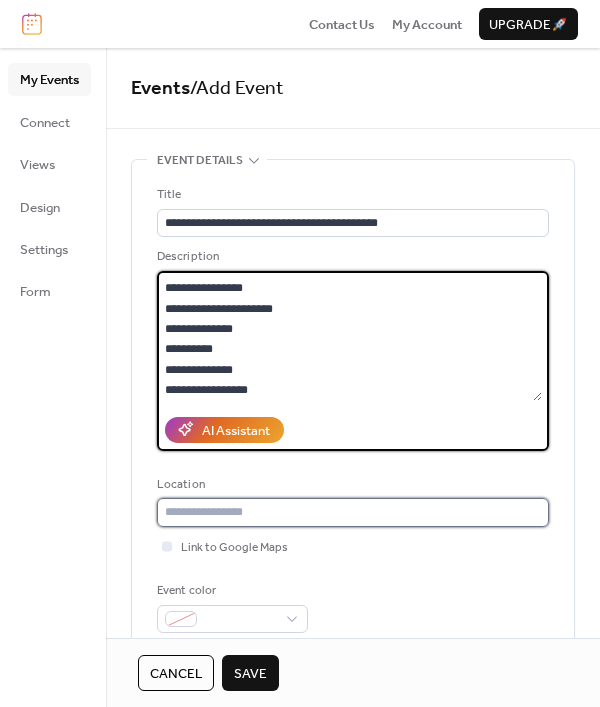 click at bounding box center (353, 512) 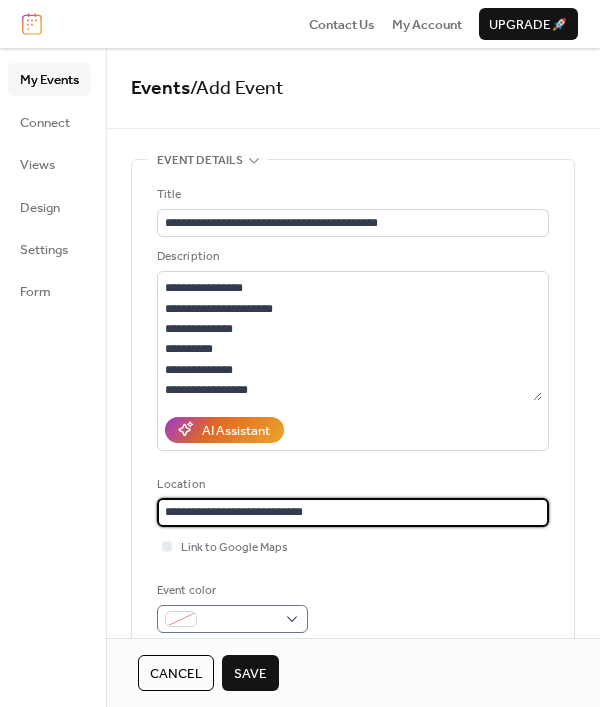 type on "**********" 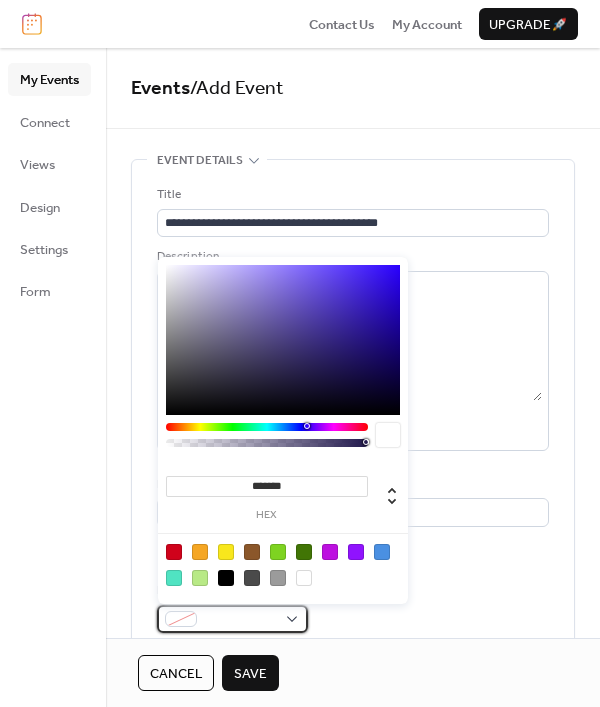 click at bounding box center [232, 619] 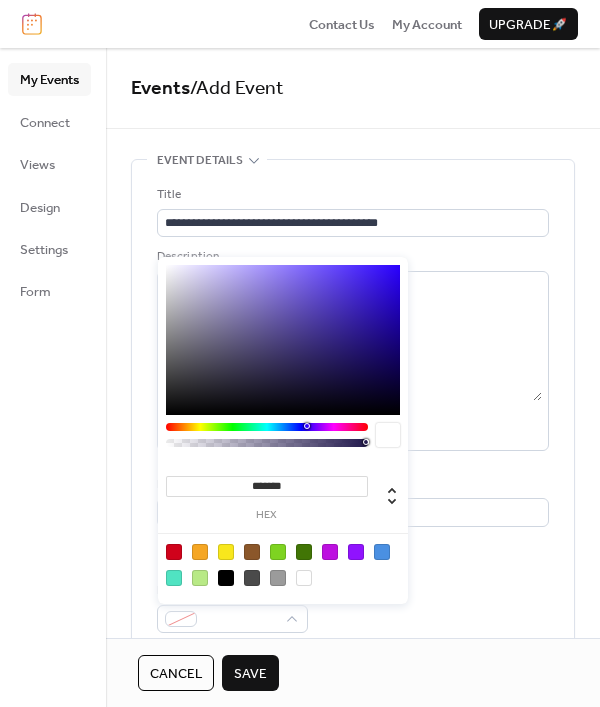 click at bounding box center (174, 578) 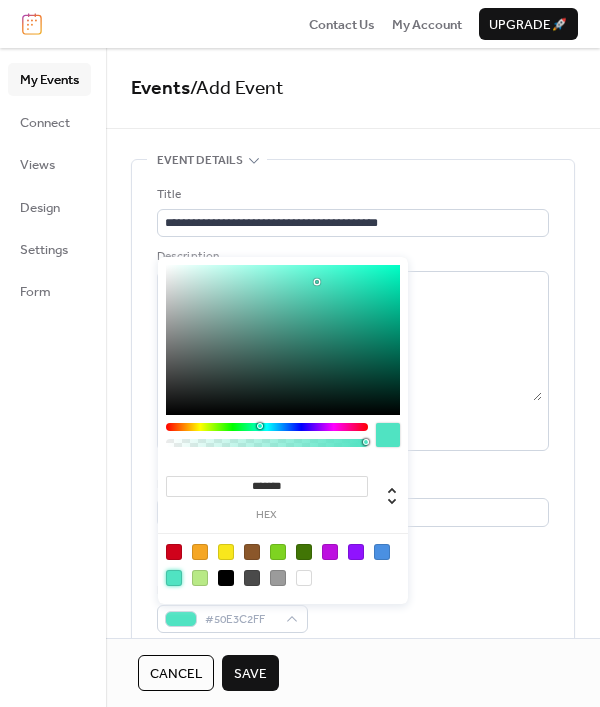 click on "**********" at bounding box center (353, 409) 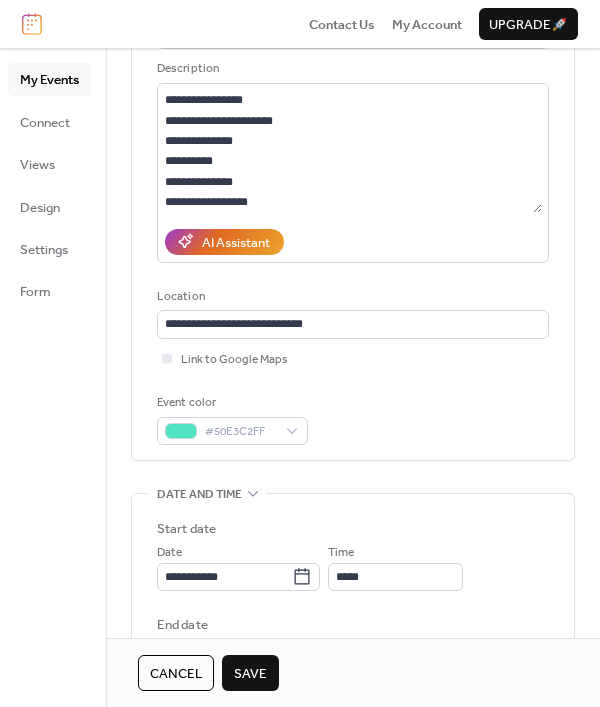 scroll, scrollTop: 344, scrollLeft: 0, axis: vertical 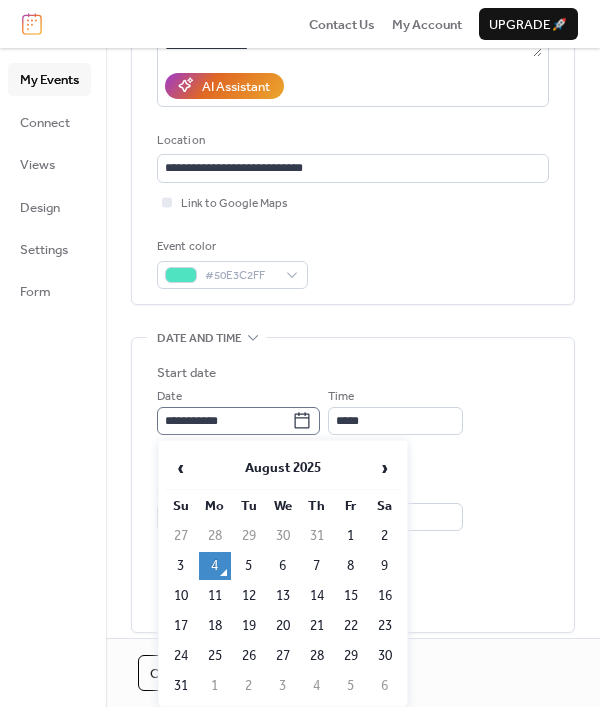 drag, startPoint x: 326, startPoint y: 422, endPoint x: 316, endPoint y: 421, distance: 10.049875 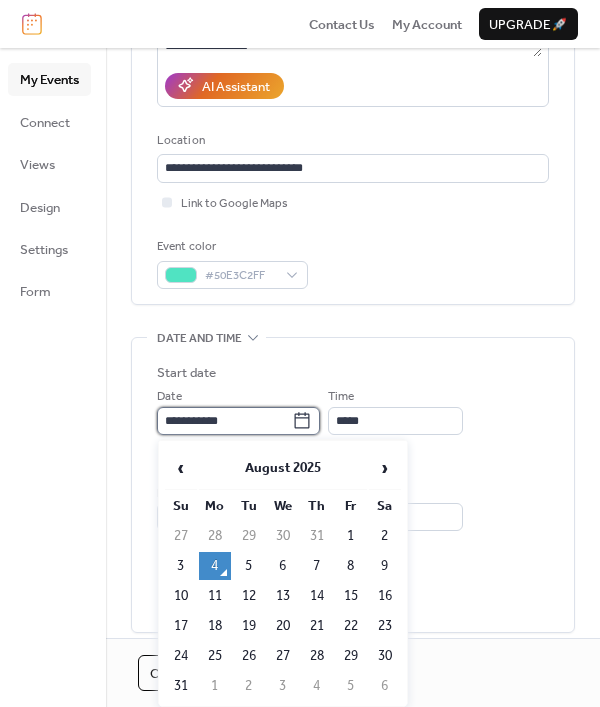 click on "**********" at bounding box center (224, 421) 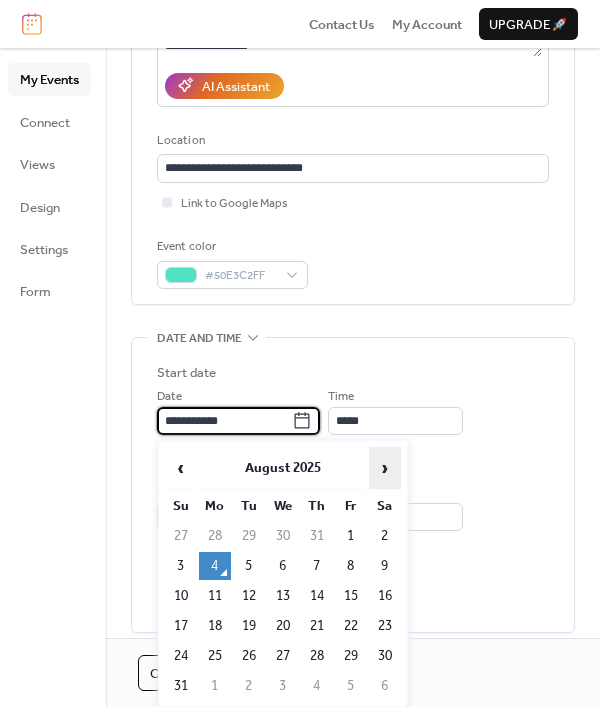 click on "›" at bounding box center (385, 468) 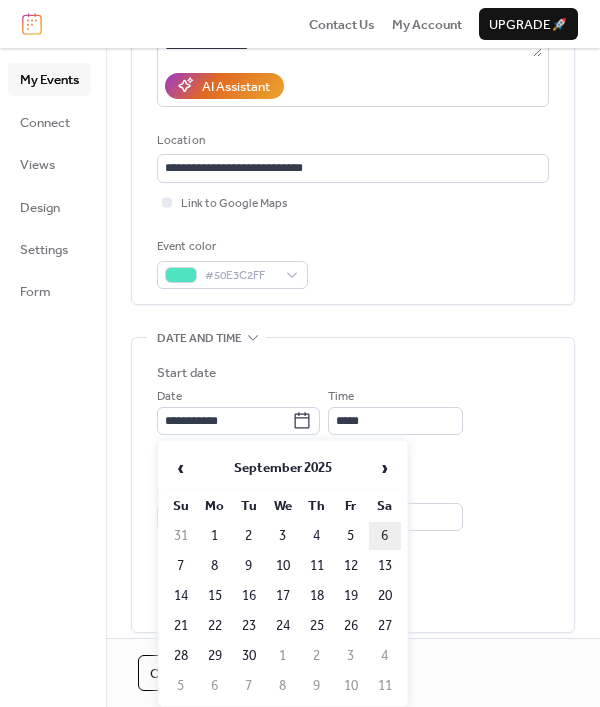 click on "6" at bounding box center (385, 536) 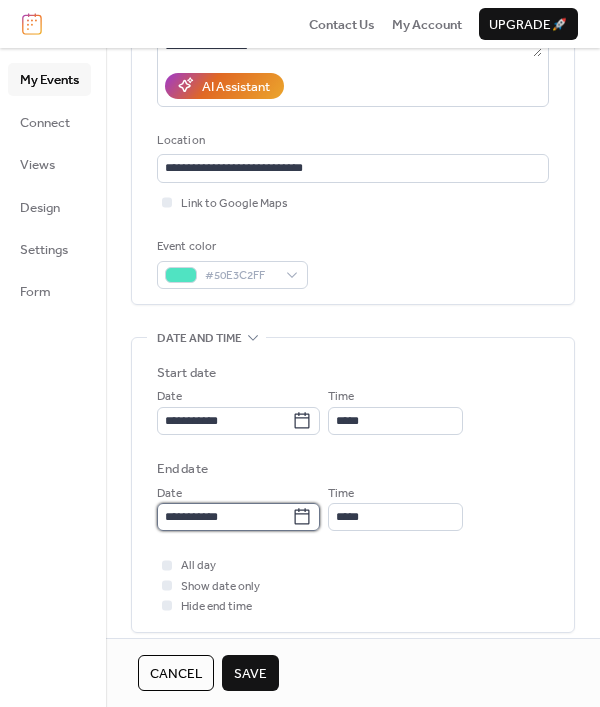 click on "**********" at bounding box center (224, 517) 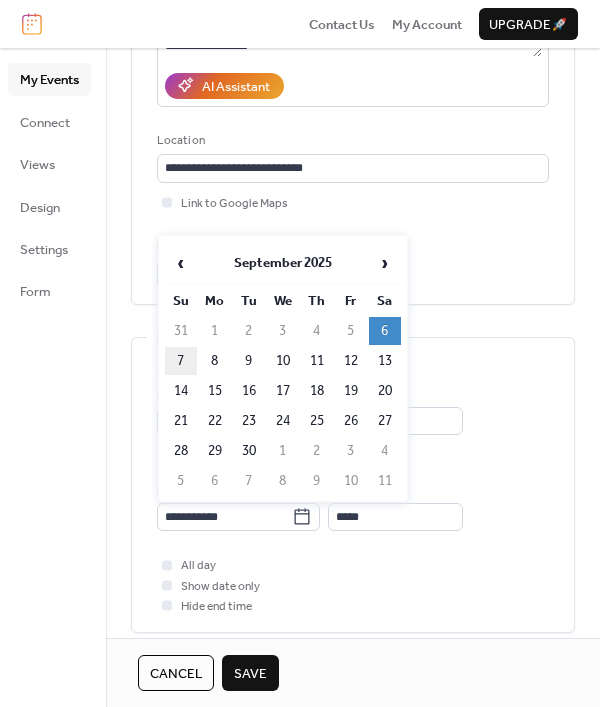 click on "7" at bounding box center [181, 361] 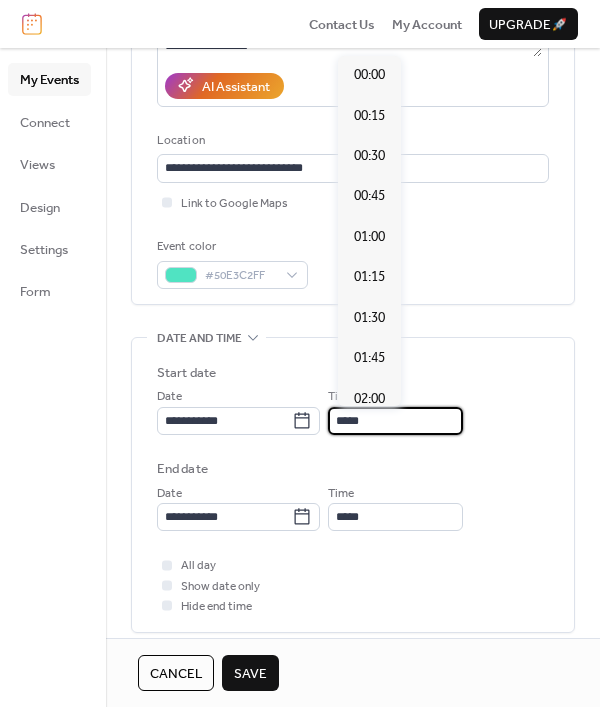 click on "*****" at bounding box center (395, 421) 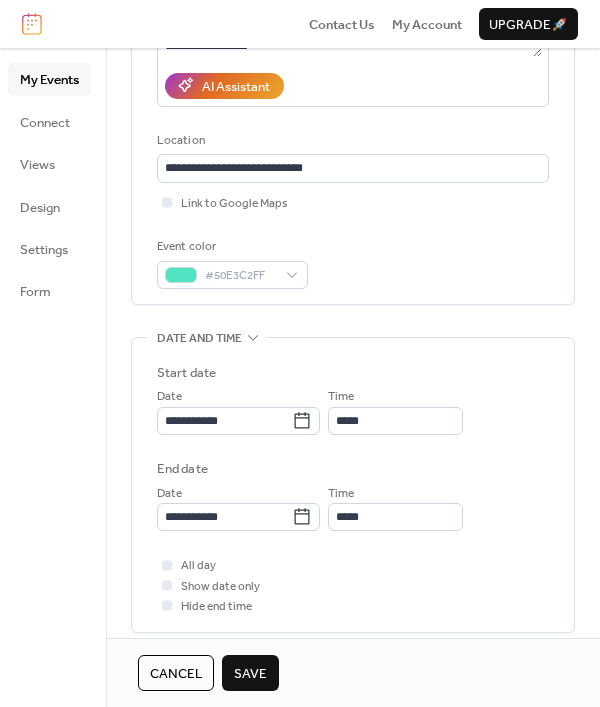 drag, startPoint x: 485, startPoint y: 357, endPoint x: 459, endPoint y: 372, distance: 30.016663 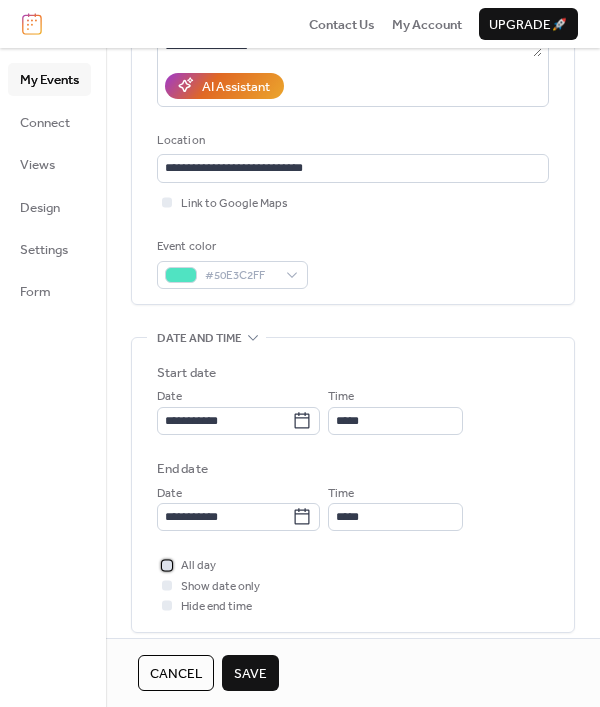 click at bounding box center (167, 565) 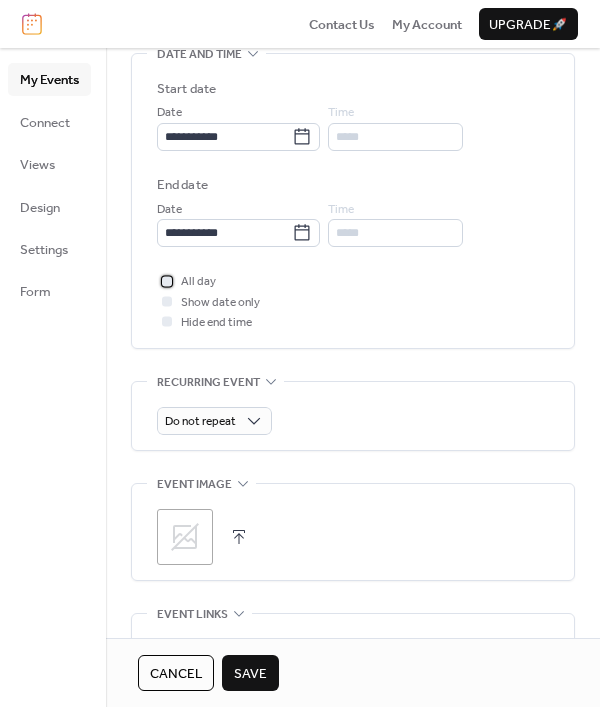 scroll, scrollTop: 831, scrollLeft: 0, axis: vertical 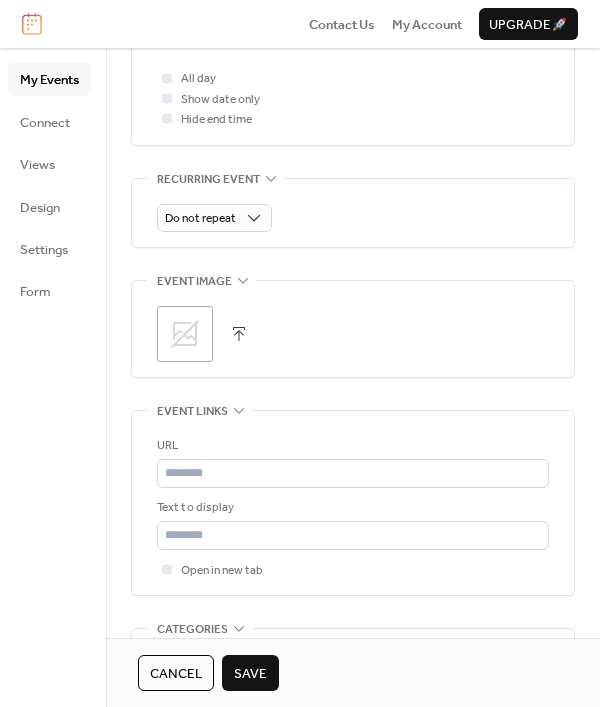 click 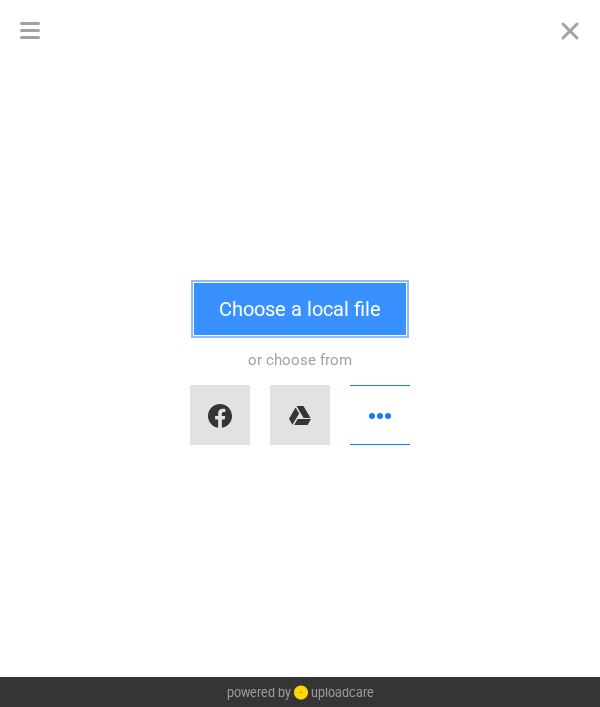 click on "Choose a local file" at bounding box center [300, 309] 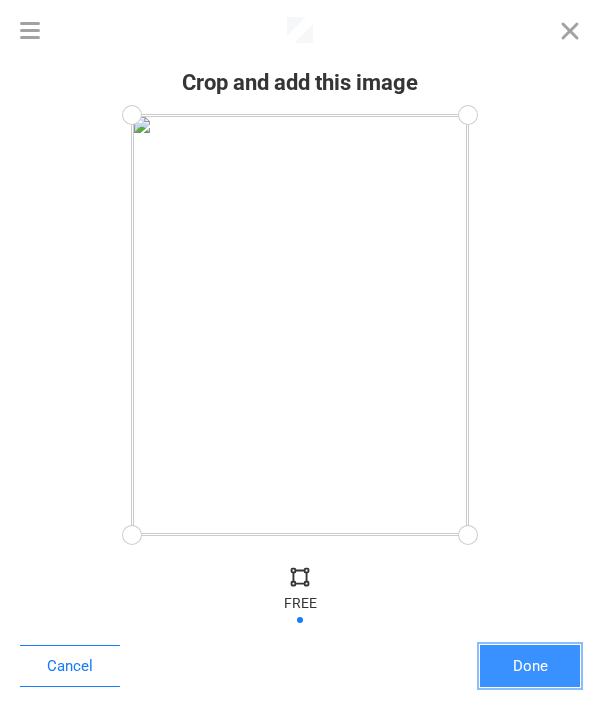 click on "Done" at bounding box center [530, 666] 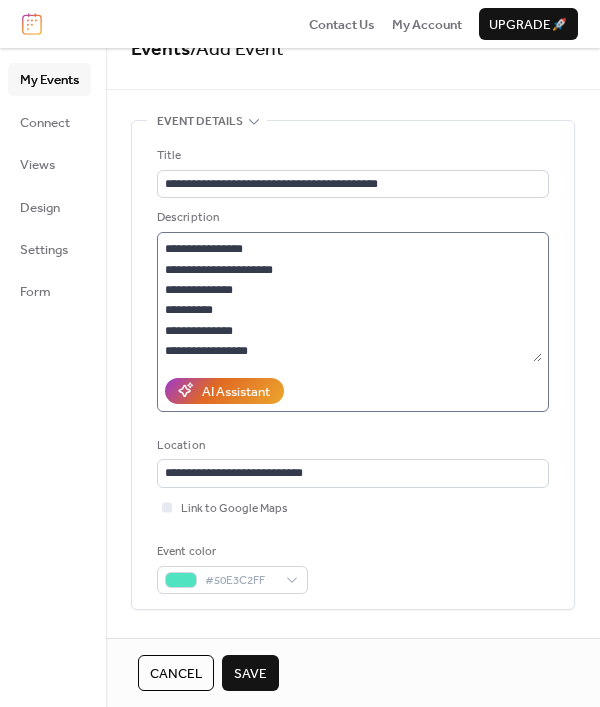 scroll, scrollTop: 0, scrollLeft: 0, axis: both 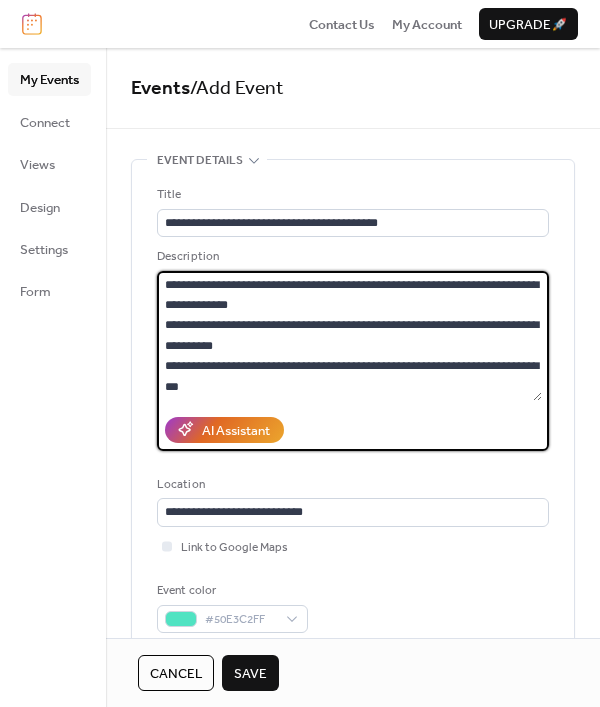 click at bounding box center [349, 336] 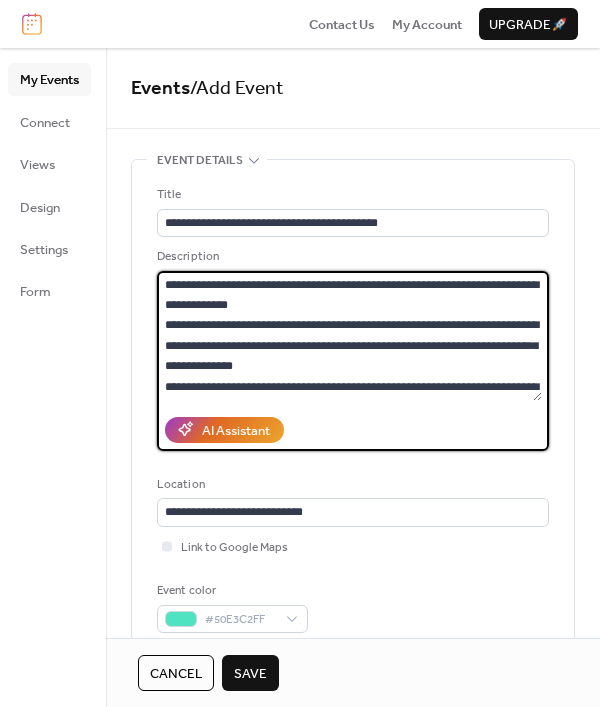 click at bounding box center (349, 336) 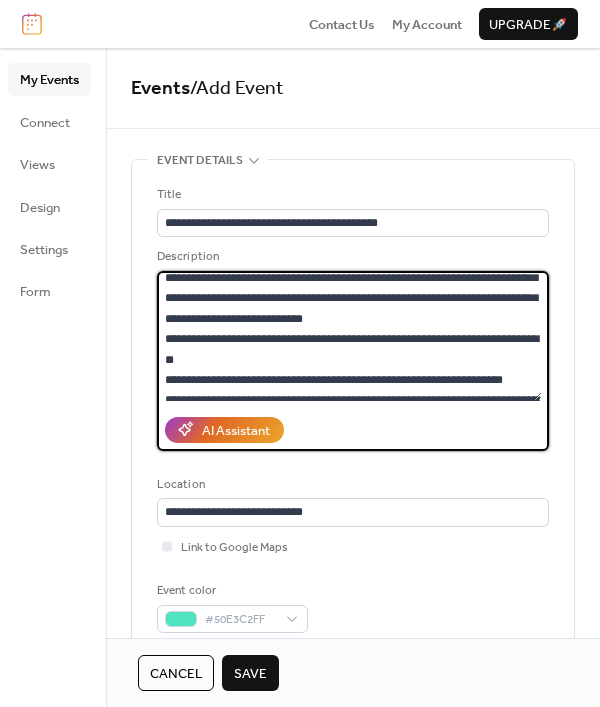 scroll, scrollTop: 30, scrollLeft: 0, axis: vertical 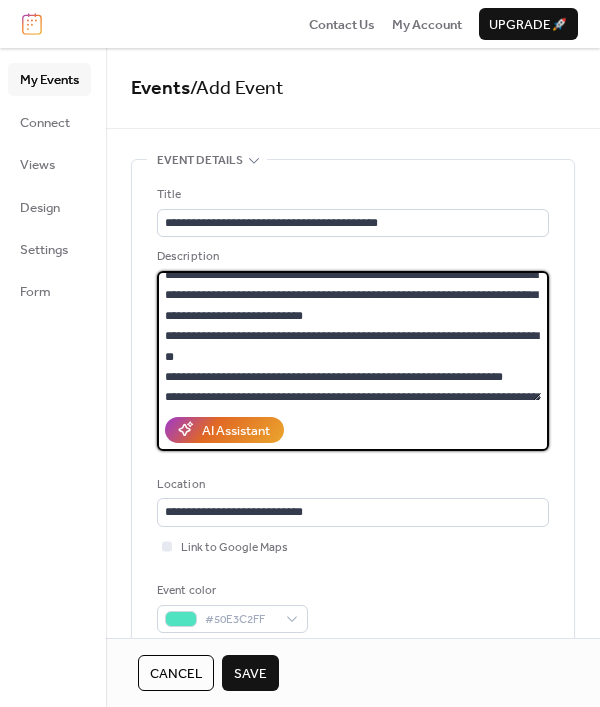click at bounding box center [349, 336] 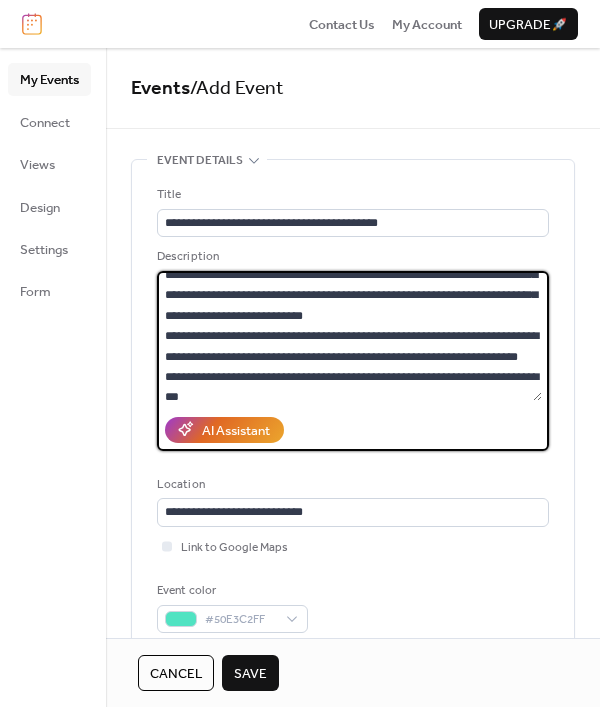 click at bounding box center (349, 336) 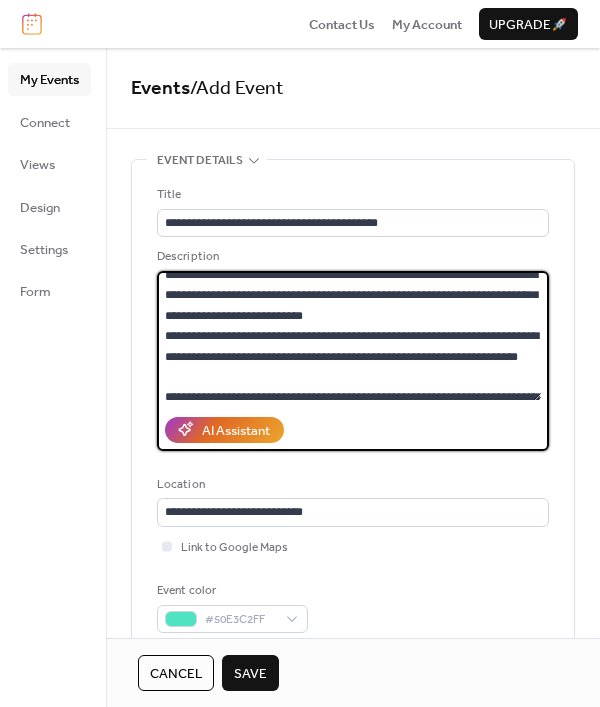 scroll, scrollTop: 37, scrollLeft: 0, axis: vertical 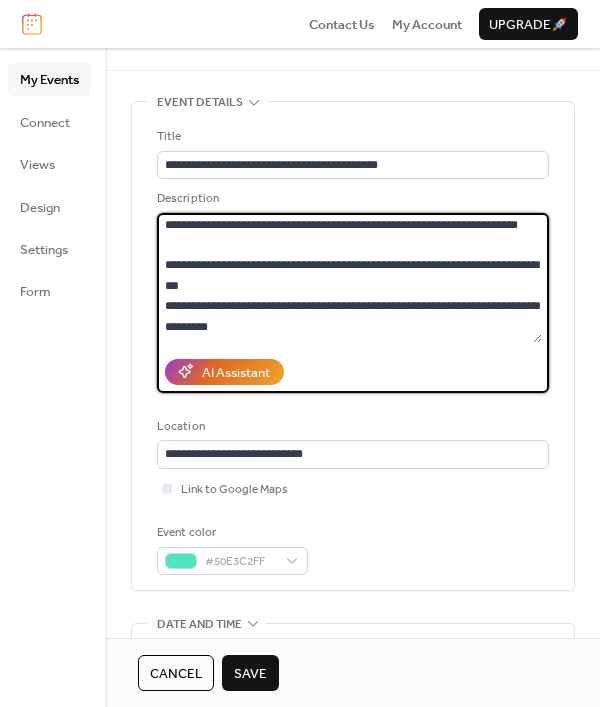 click at bounding box center [349, 278] 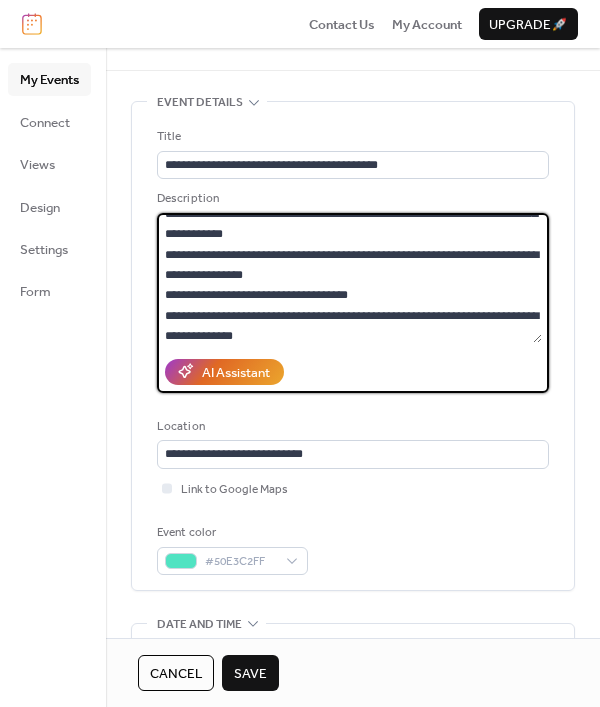 scroll, scrollTop: 155, scrollLeft: 0, axis: vertical 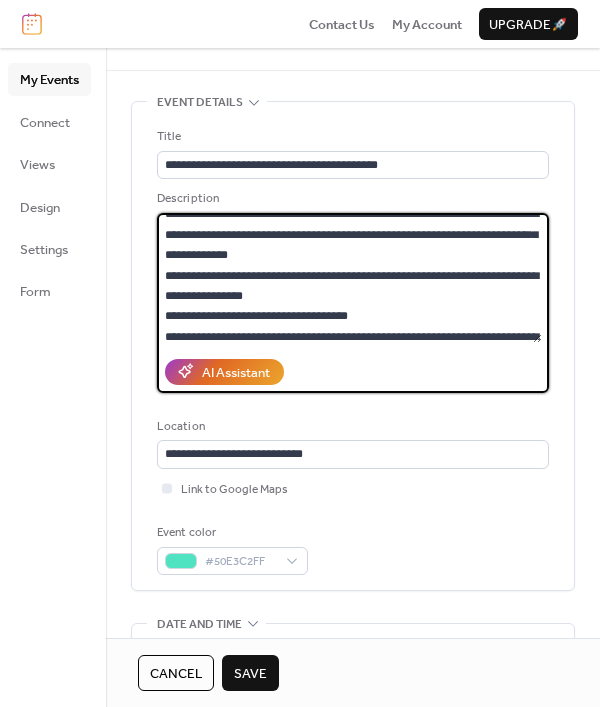 click at bounding box center [349, 278] 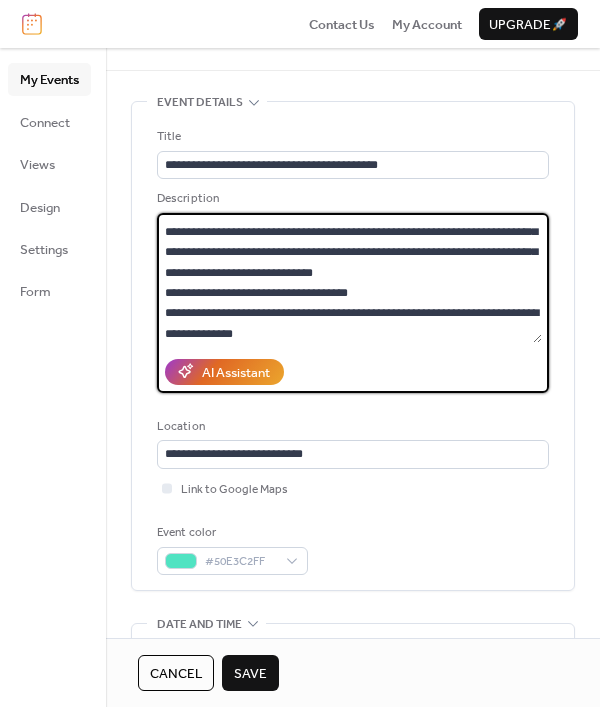 scroll, scrollTop: 162, scrollLeft: 0, axis: vertical 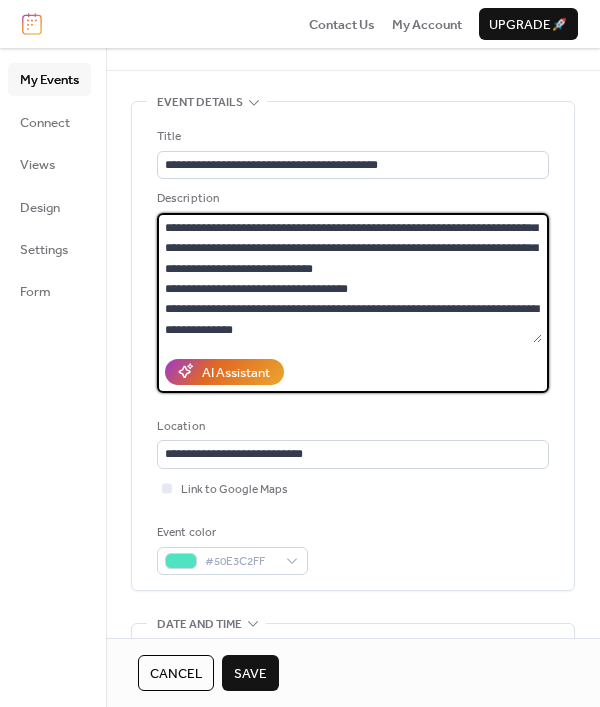 click at bounding box center [349, 278] 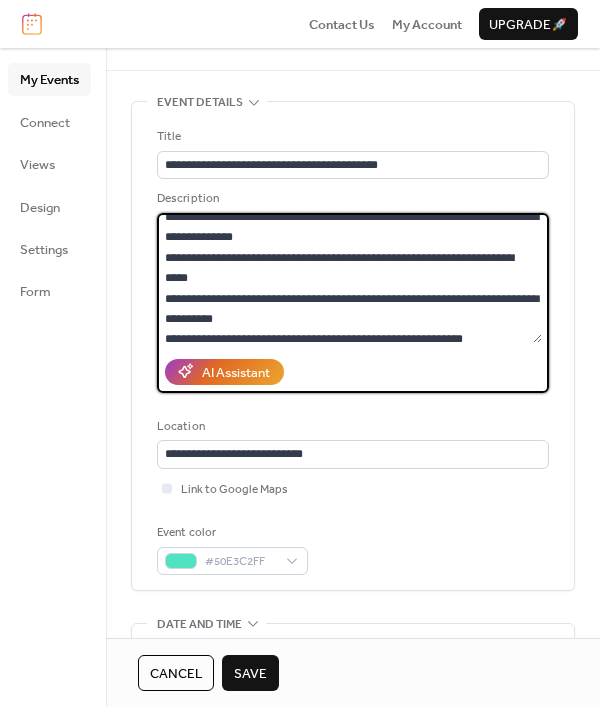 scroll, scrollTop: 275, scrollLeft: 0, axis: vertical 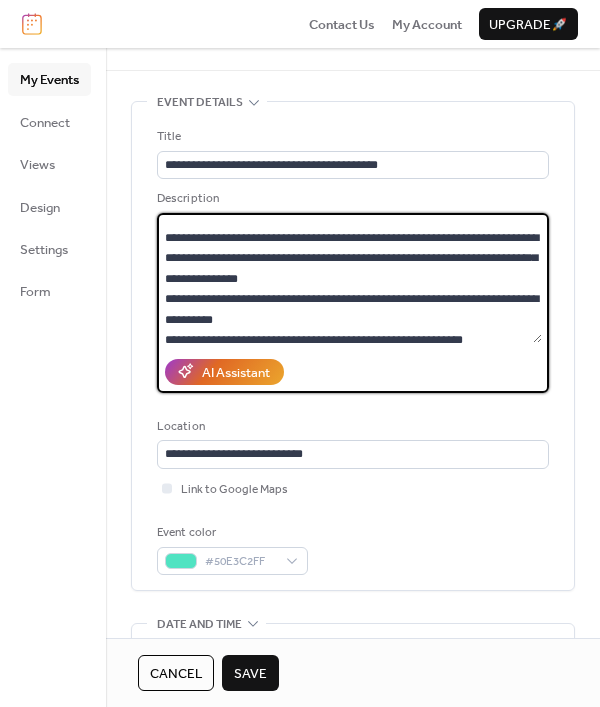 click at bounding box center (349, 278) 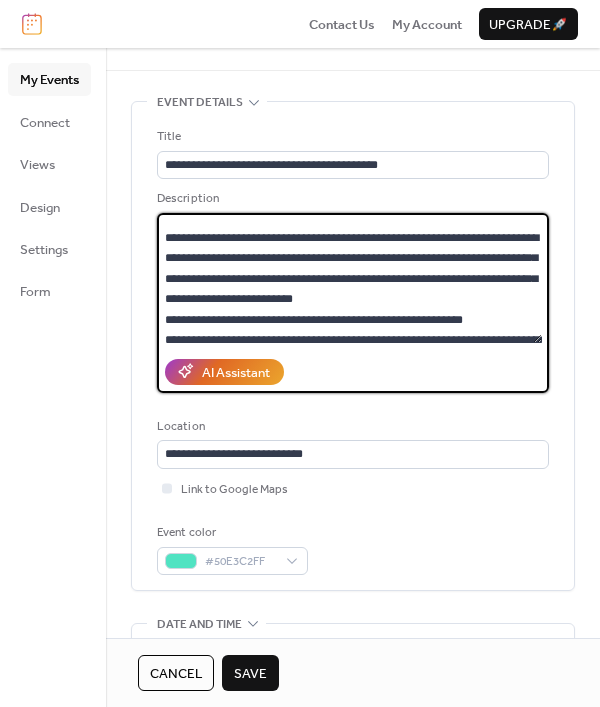 click at bounding box center (349, 278) 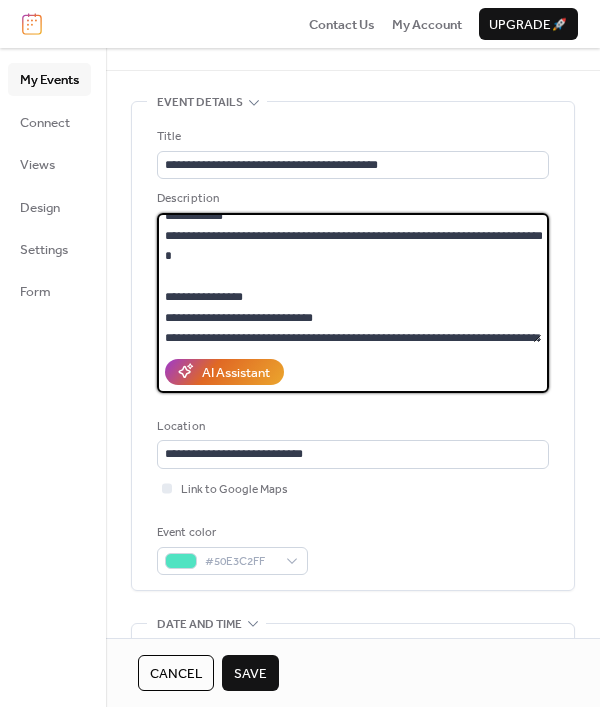 scroll, scrollTop: 359, scrollLeft: 0, axis: vertical 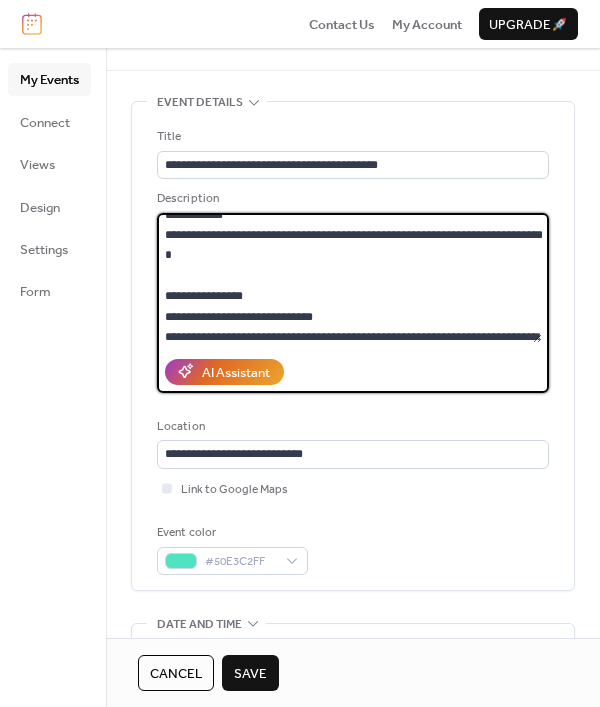 click at bounding box center (349, 278) 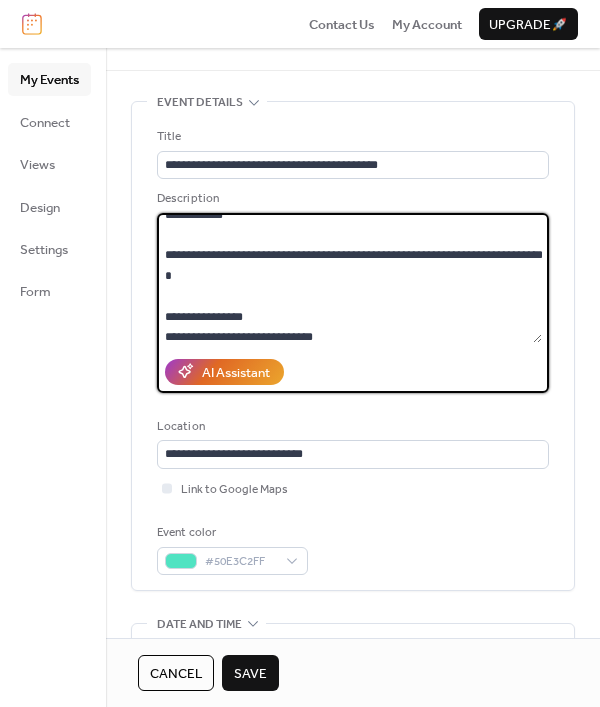 scroll, scrollTop: 380, scrollLeft: 0, axis: vertical 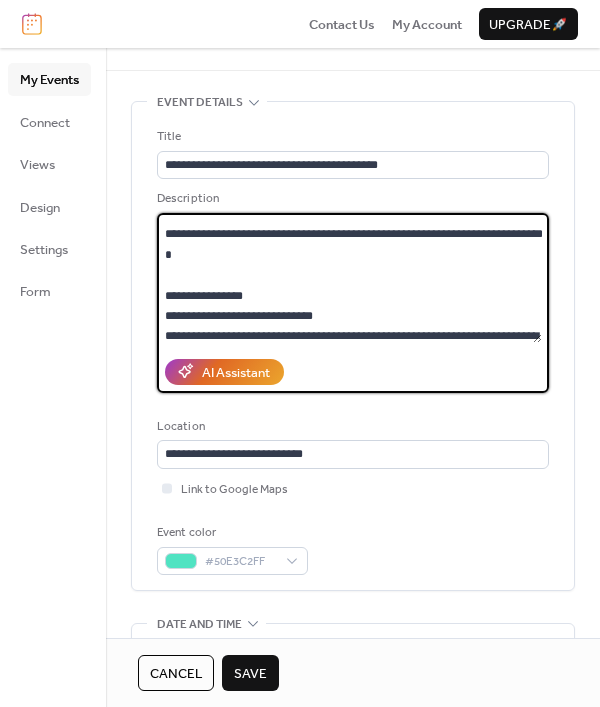 click at bounding box center [349, 278] 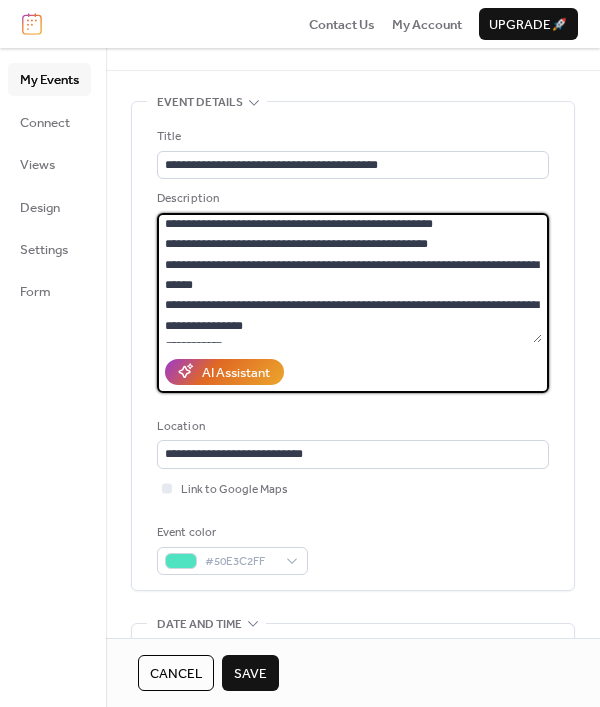scroll, scrollTop: 651, scrollLeft: 0, axis: vertical 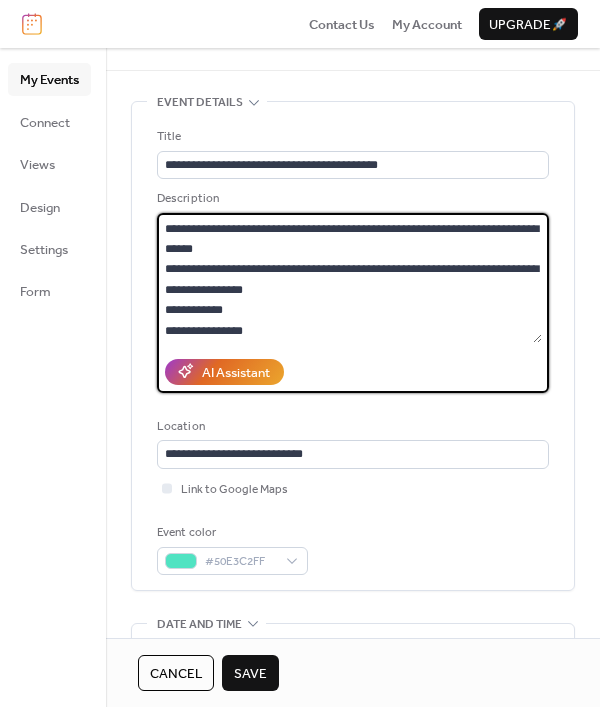 click at bounding box center [349, 278] 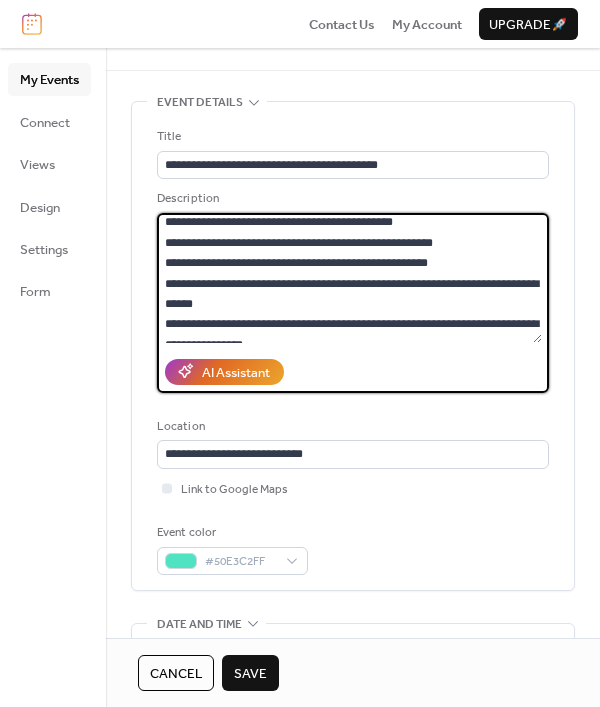scroll, scrollTop: 595, scrollLeft: 0, axis: vertical 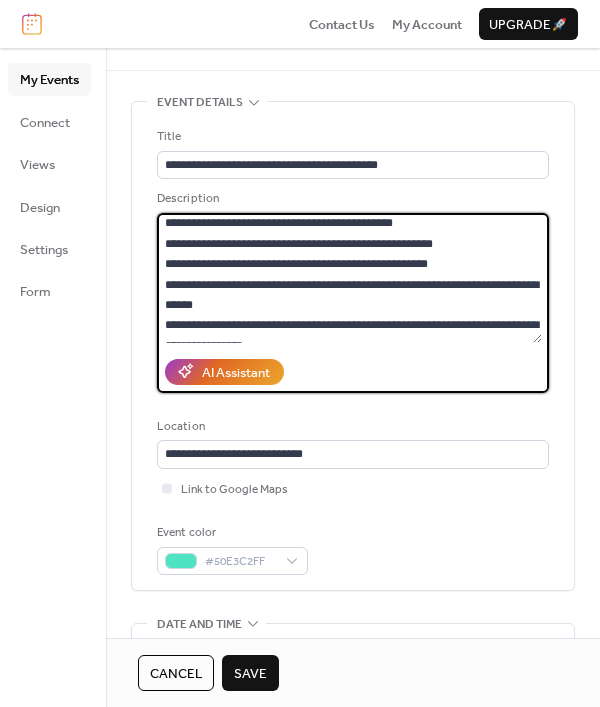 click at bounding box center (349, 278) 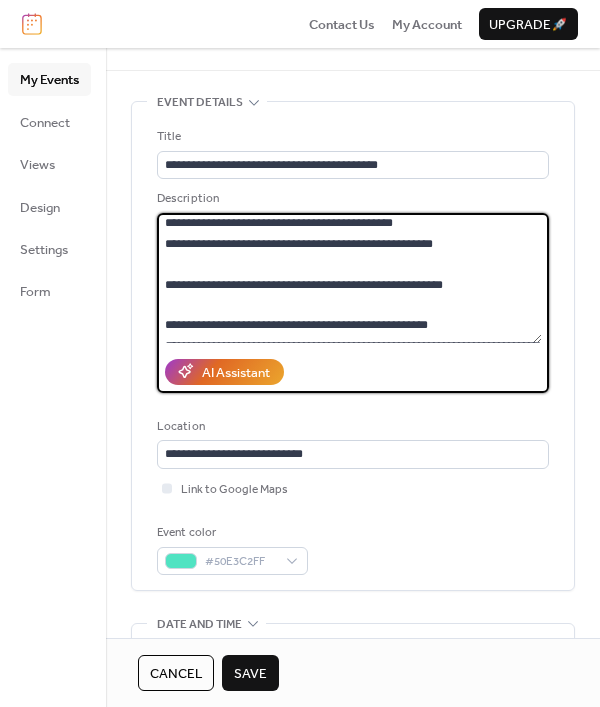 click at bounding box center [349, 278] 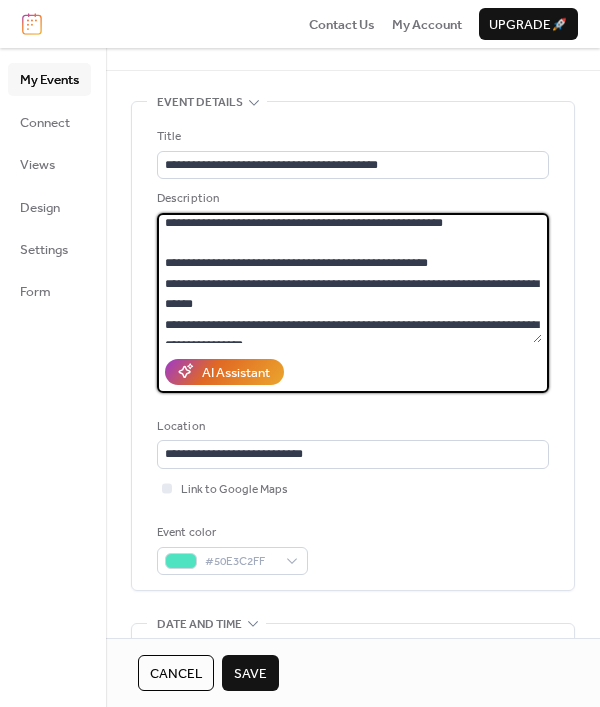 scroll, scrollTop: 701, scrollLeft: 0, axis: vertical 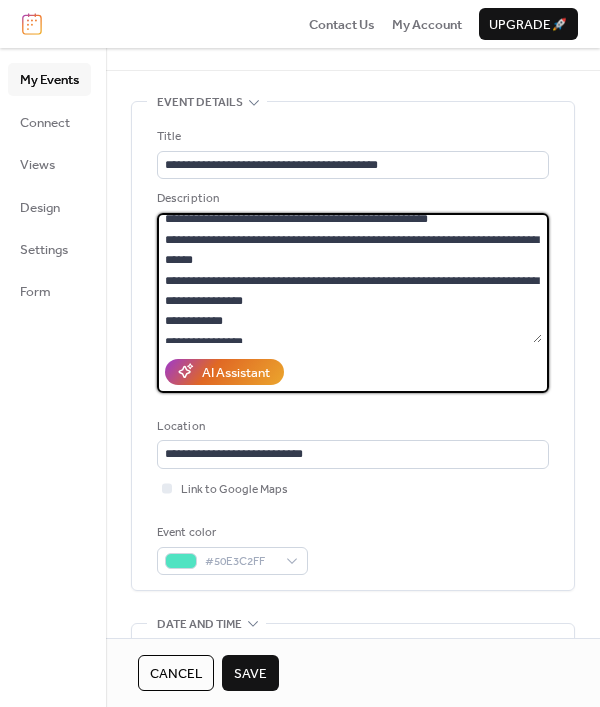 click at bounding box center (349, 278) 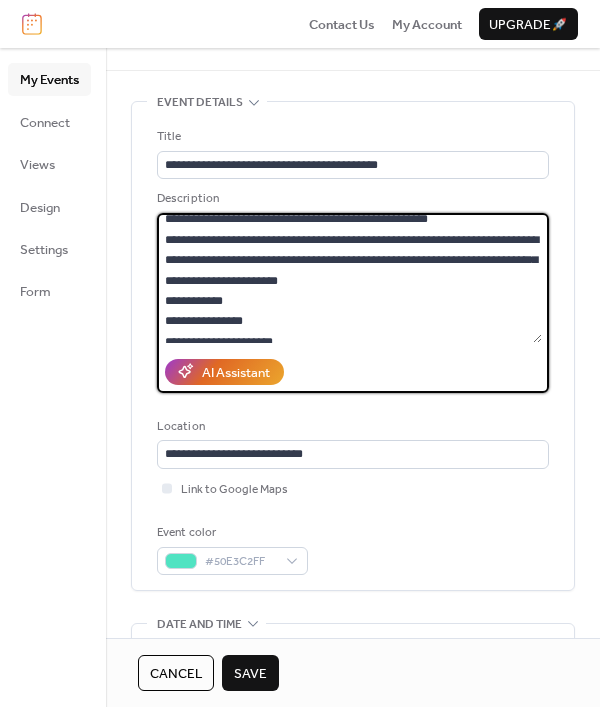 click at bounding box center [349, 278] 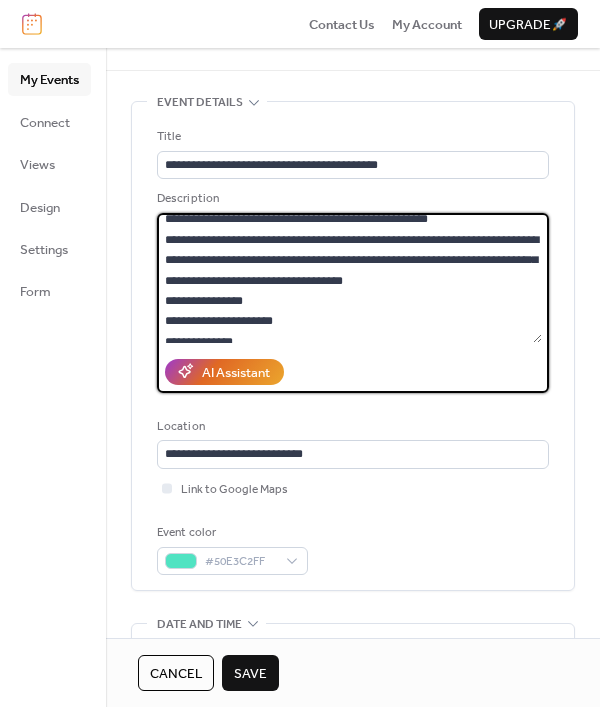 click at bounding box center [349, 278] 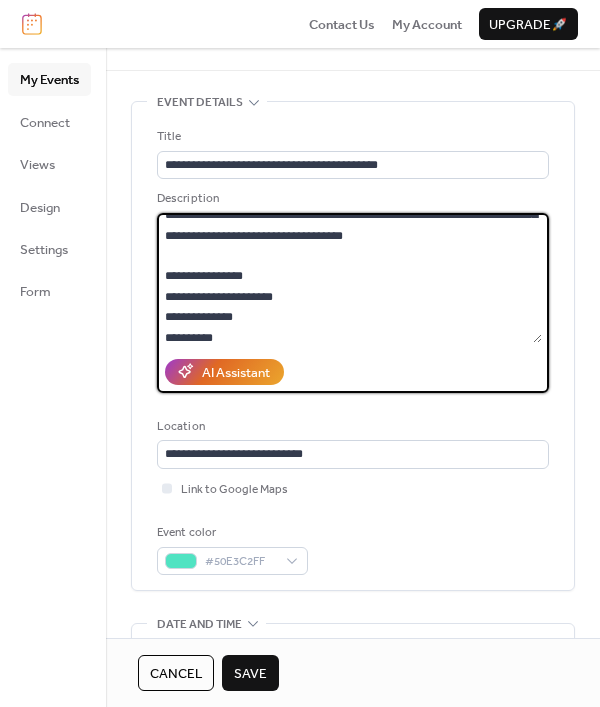 scroll, scrollTop: 751, scrollLeft: 0, axis: vertical 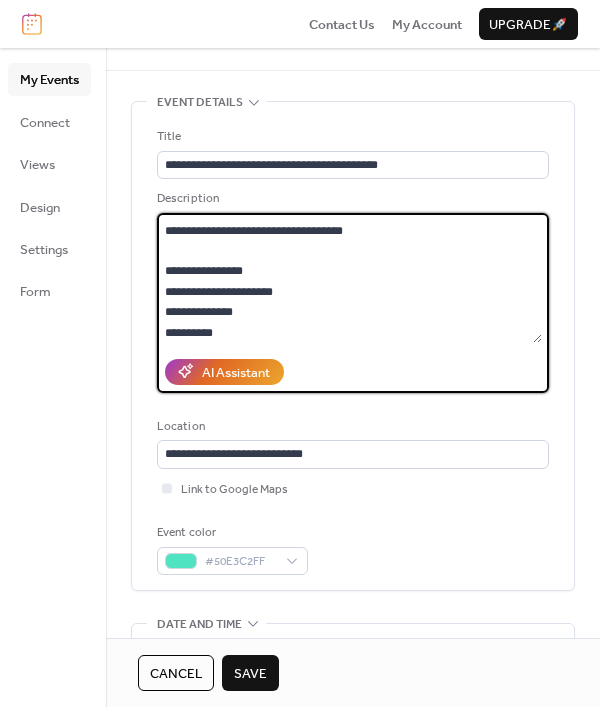 click at bounding box center (349, 278) 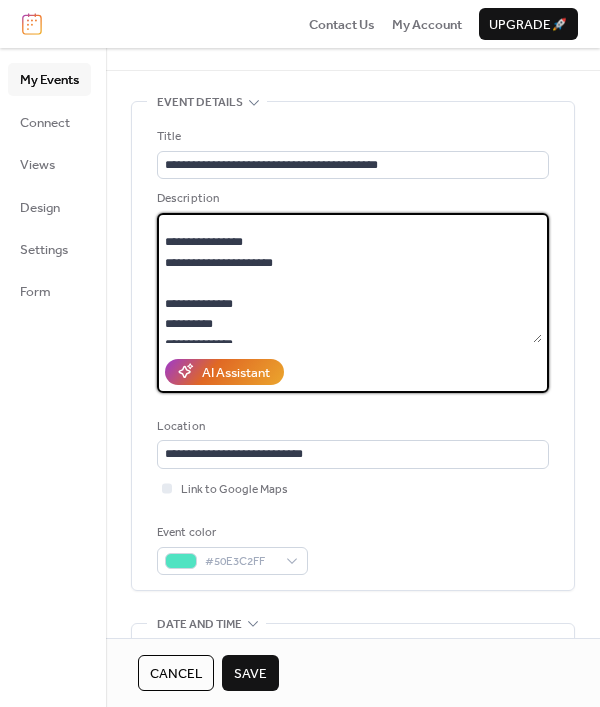 scroll, scrollTop: 836, scrollLeft: 0, axis: vertical 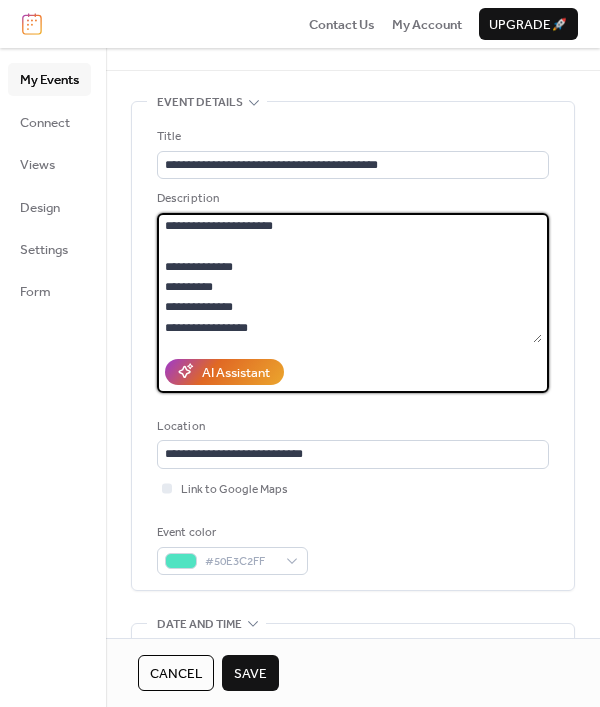 click at bounding box center (349, 278) 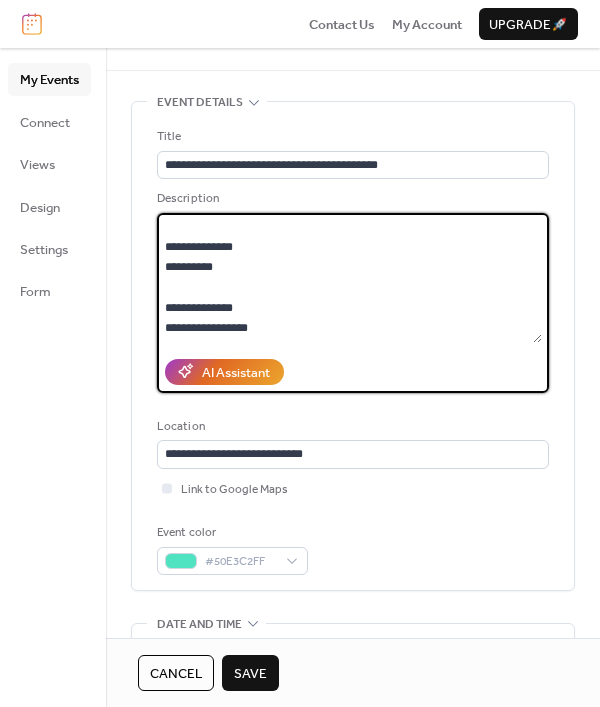 scroll, scrollTop: 856, scrollLeft: 0, axis: vertical 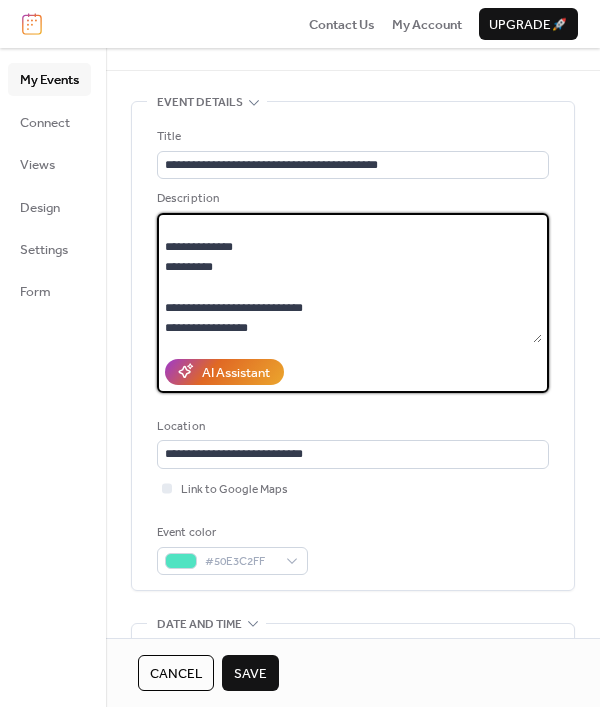 click at bounding box center (349, 278) 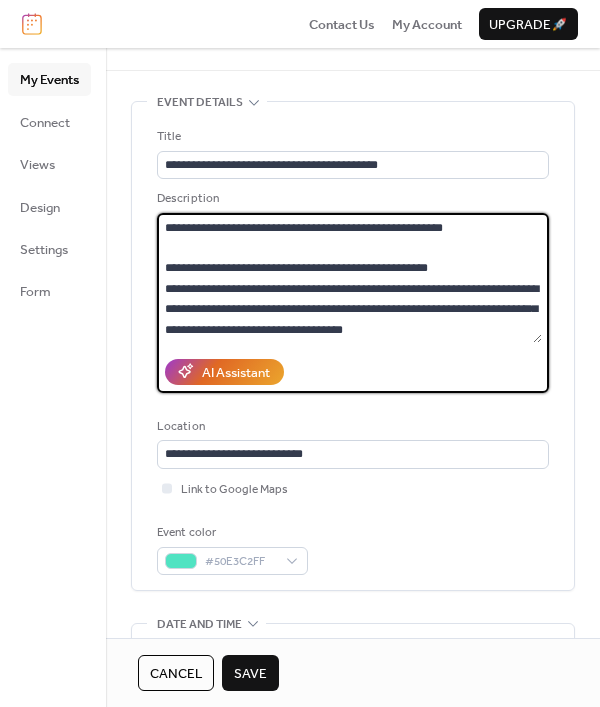 scroll, scrollTop: 641, scrollLeft: 0, axis: vertical 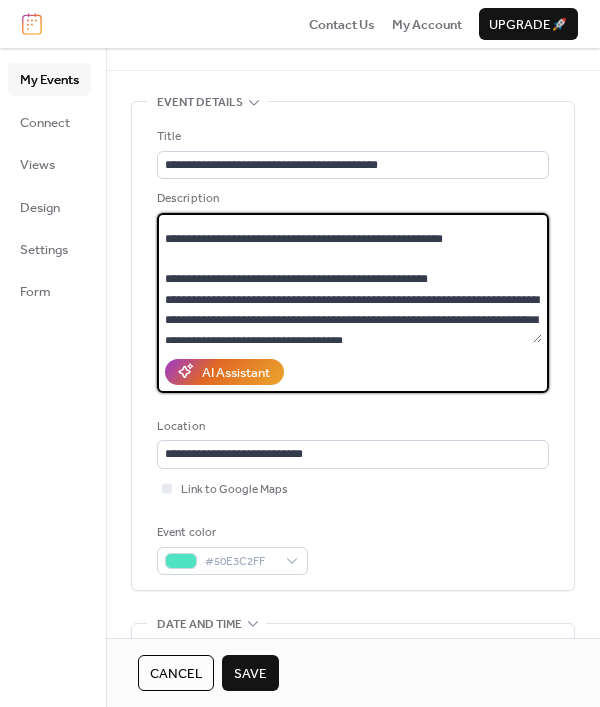 drag, startPoint x: 484, startPoint y: 260, endPoint x: 326, endPoint y: 256, distance: 158.05063 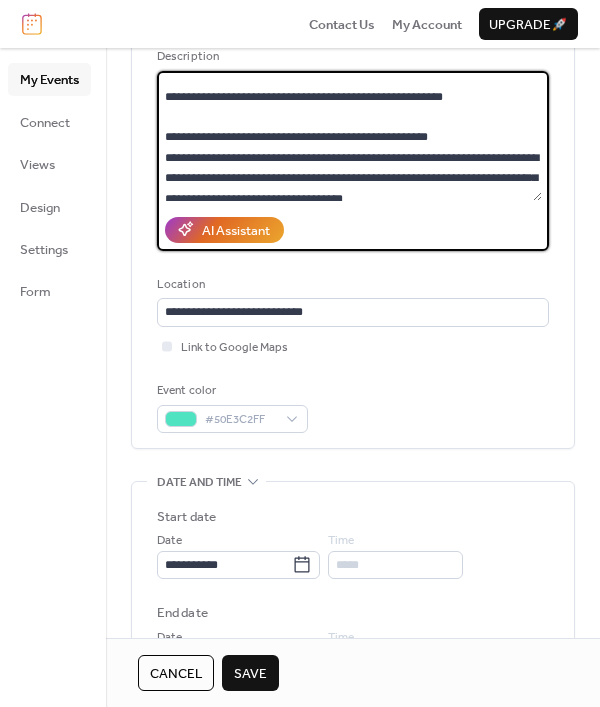 scroll, scrollTop: 0, scrollLeft: 0, axis: both 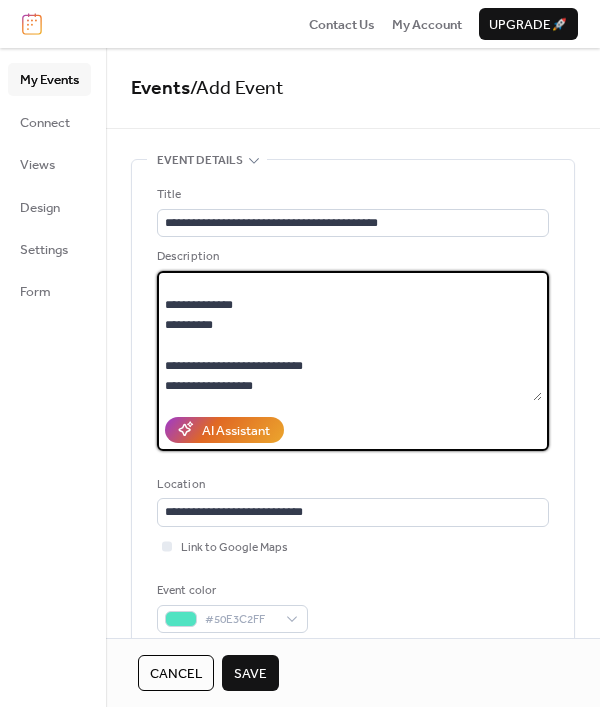 click at bounding box center [349, 336] 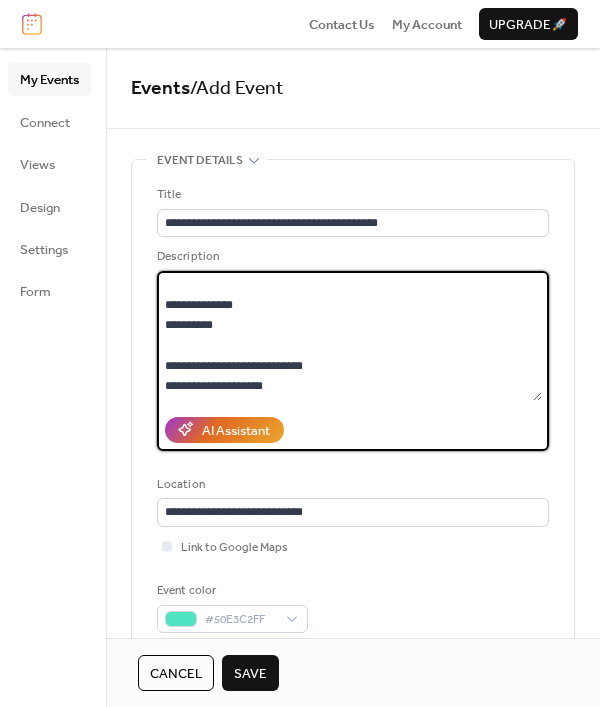 paste on "**********" 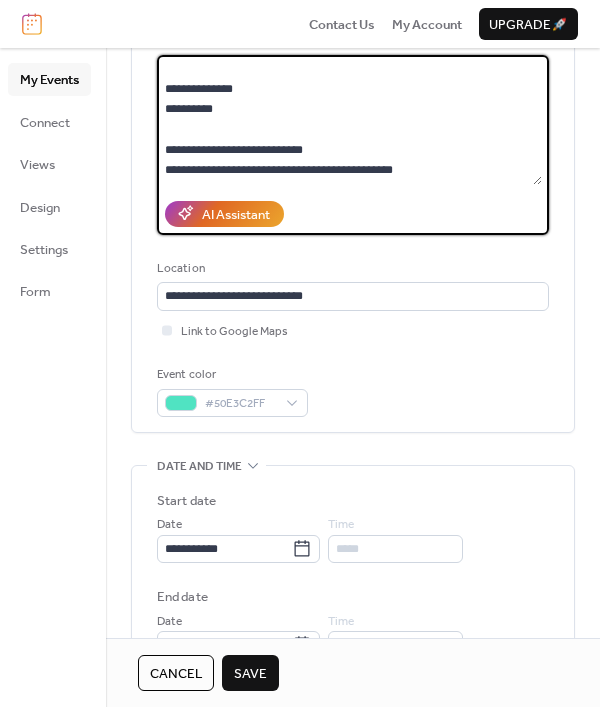 scroll, scrollTop: 506, scrollLeft: 0, axis: vertical 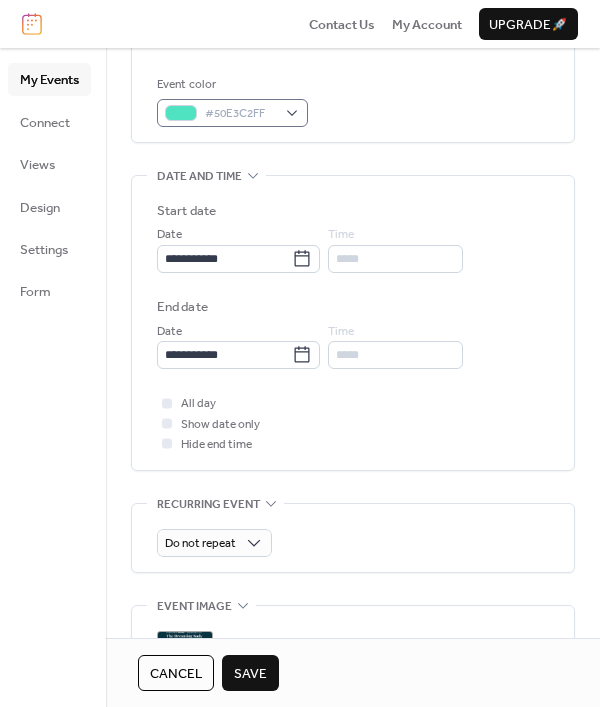 type on "**********" 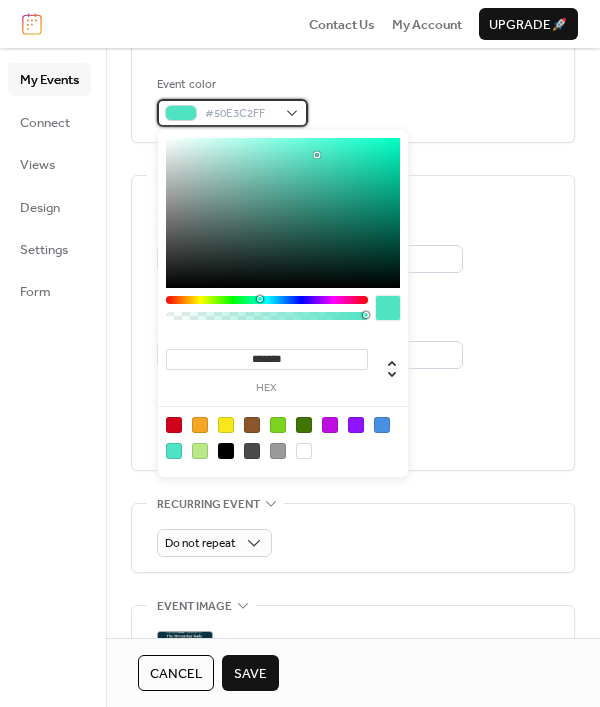 click on "#50E3C2FF" at bounding box center [232, 113] 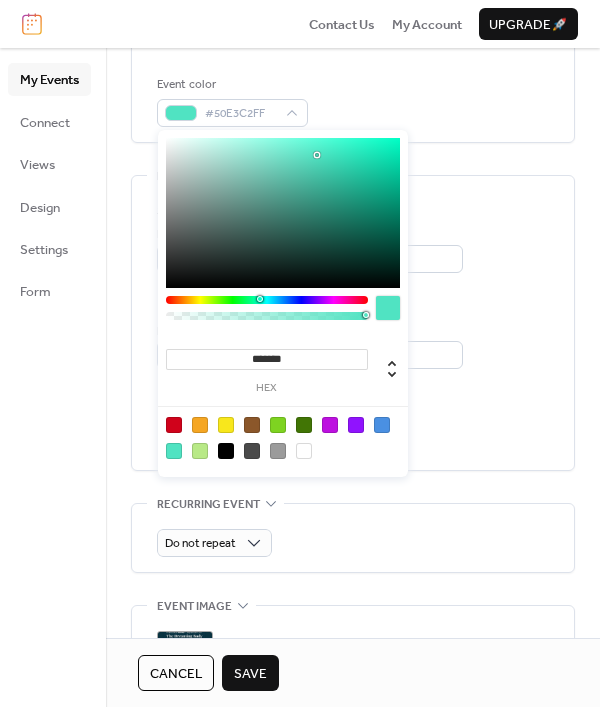 click at bounding box center (226, 425) 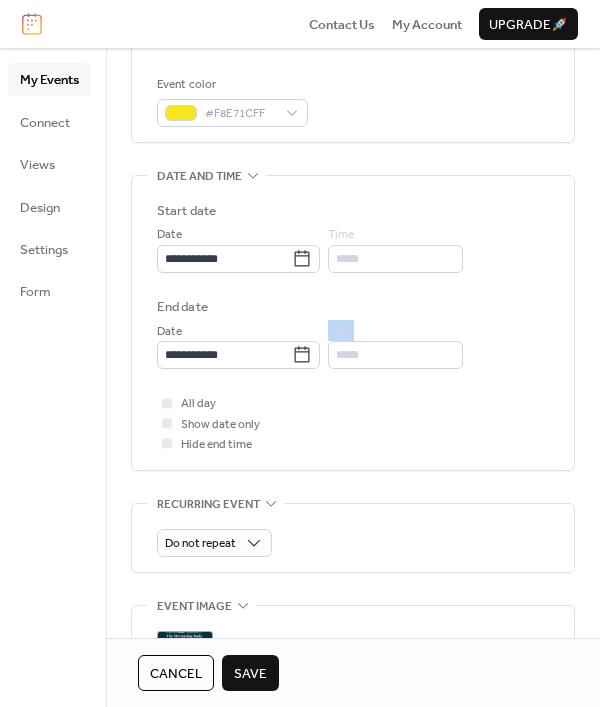 click on "**********" at bounding box center (353, 323) 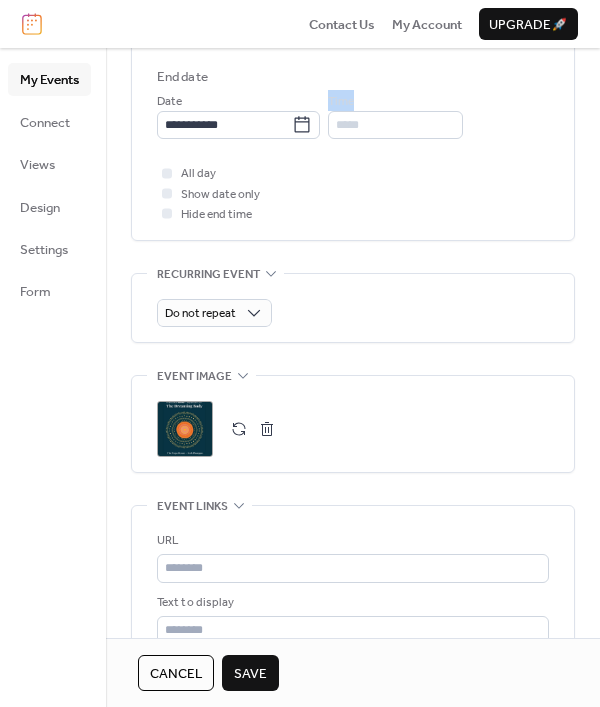 scroll, scrollTop: 801, scrollLeft: 0, axis: vertical 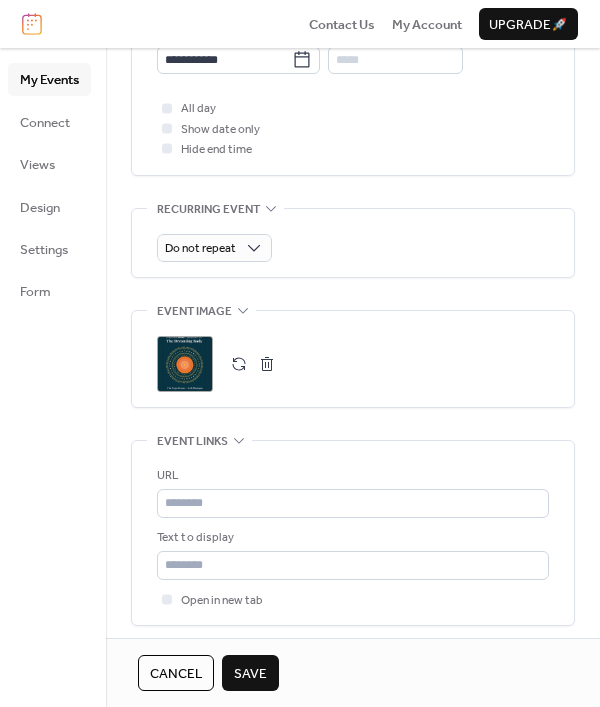 click on "Save" at bounding box center (250, 674) 